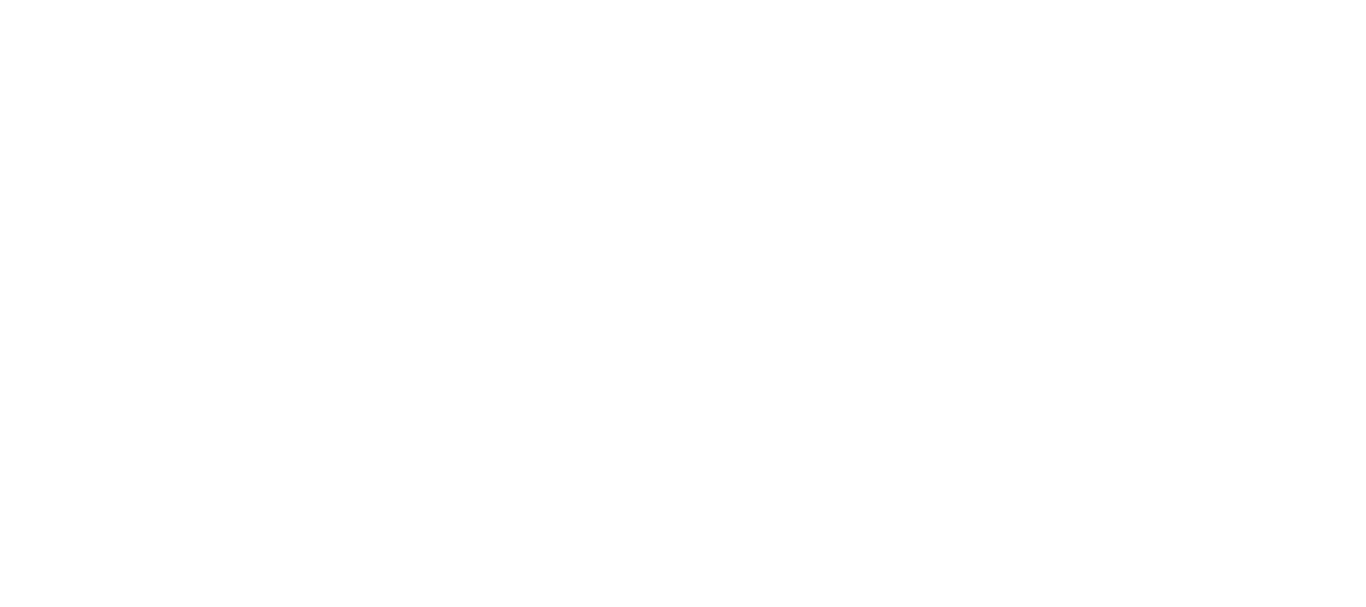 scroll, scrollTop: 0, scrollLeft: 0, axis: both 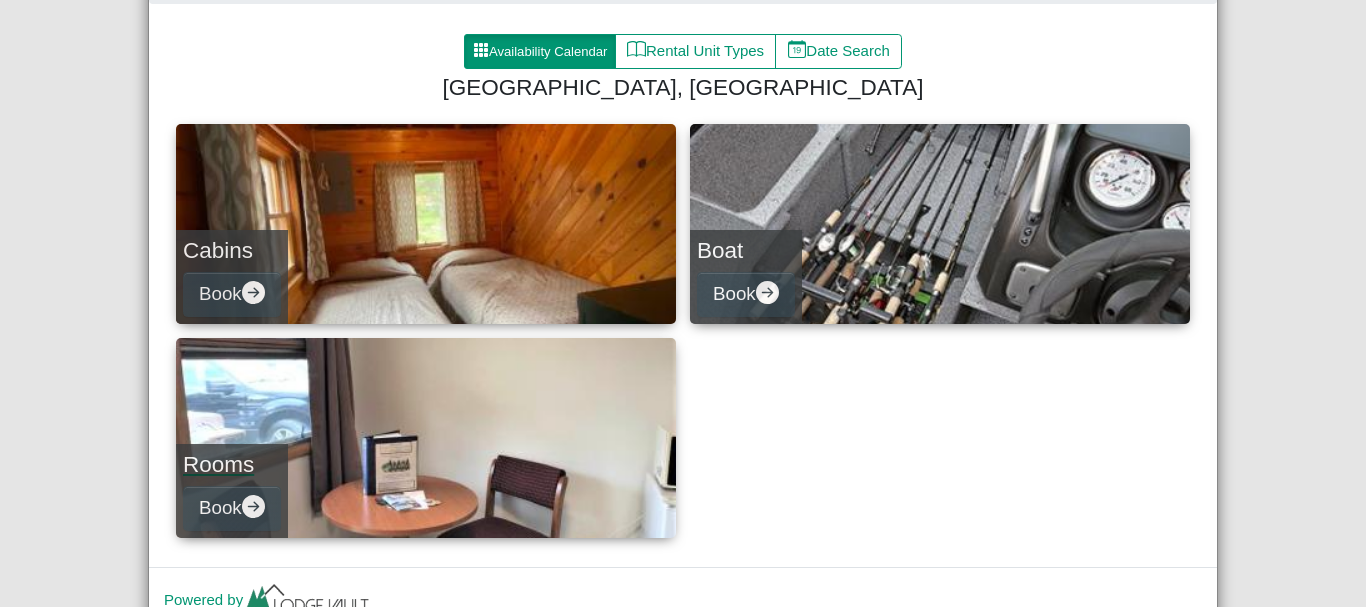 click on "Rooms  Book" at bounding box center [426, 438] 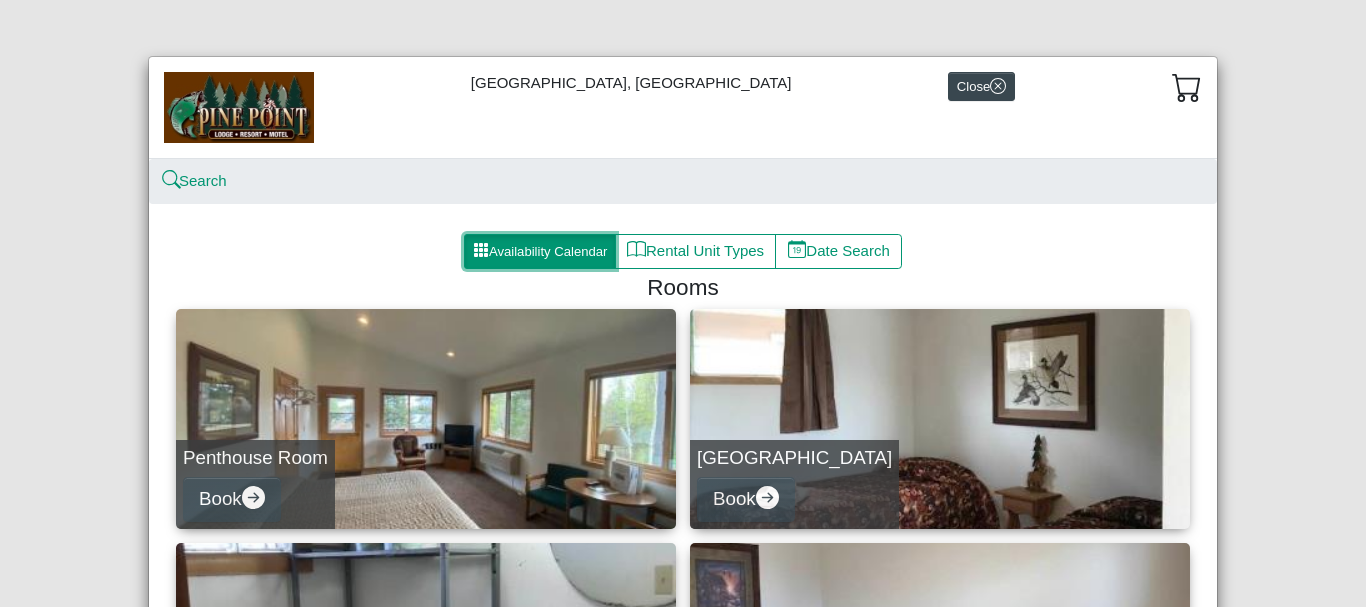 click on "Availability Calendar" at bounding box center [540, 252] 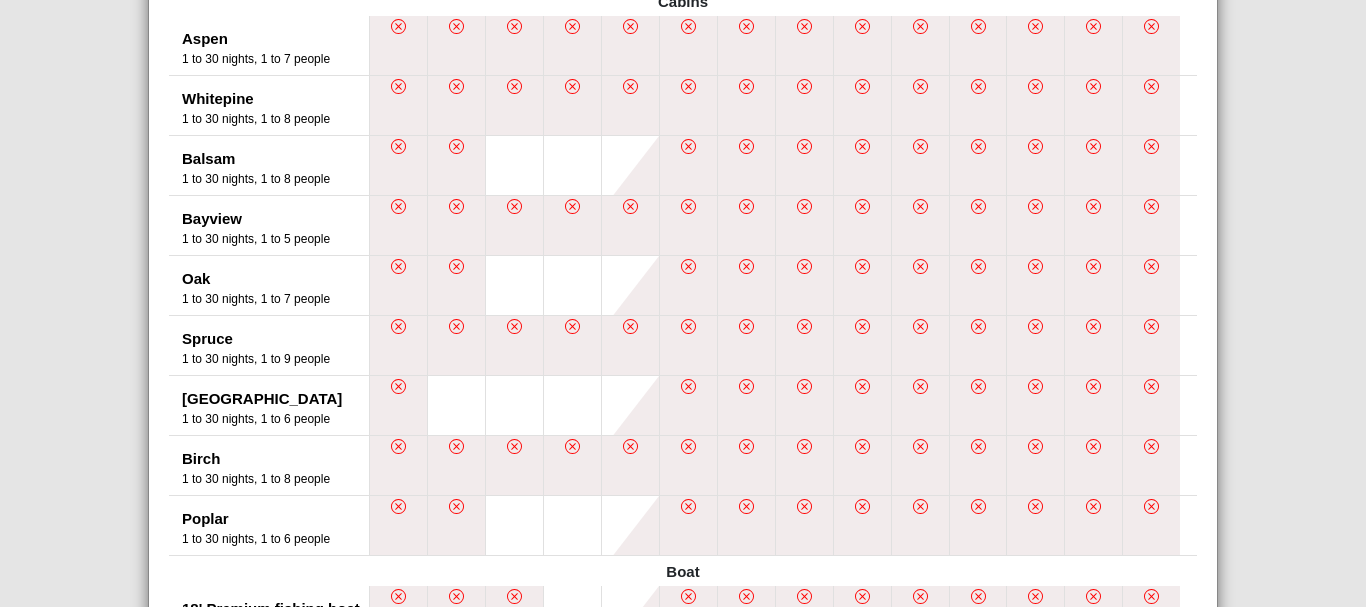 scroll, scrollTop: 100, scrollLeft: 0, axis: vertical 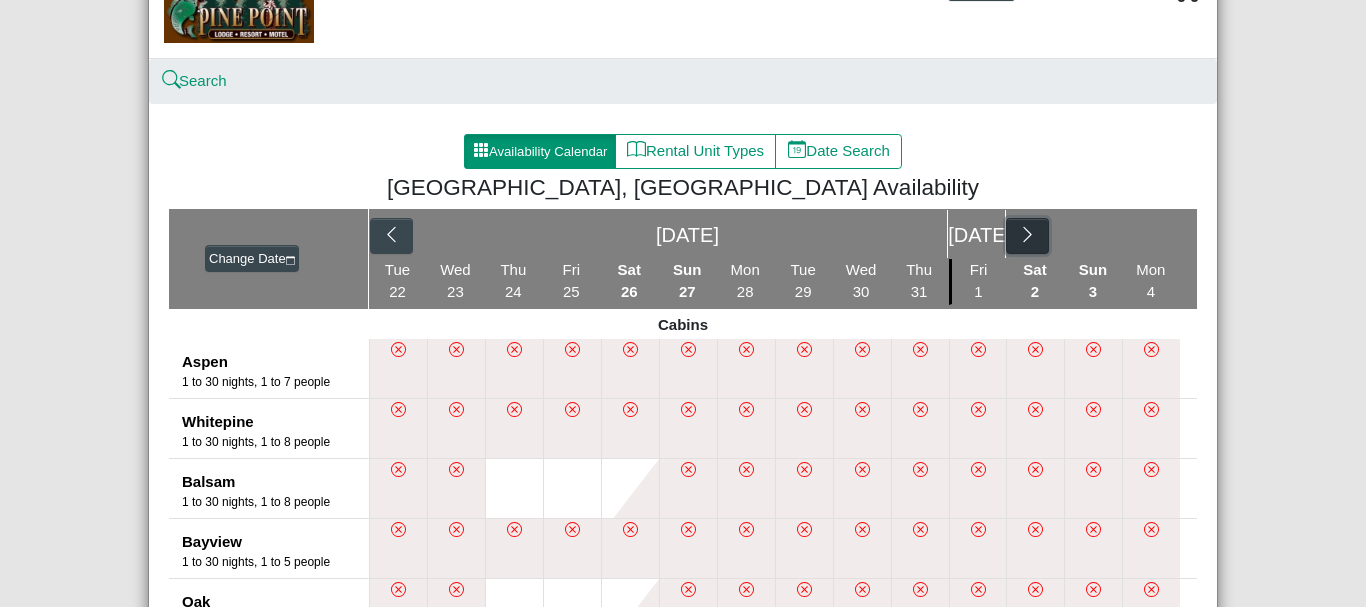 click 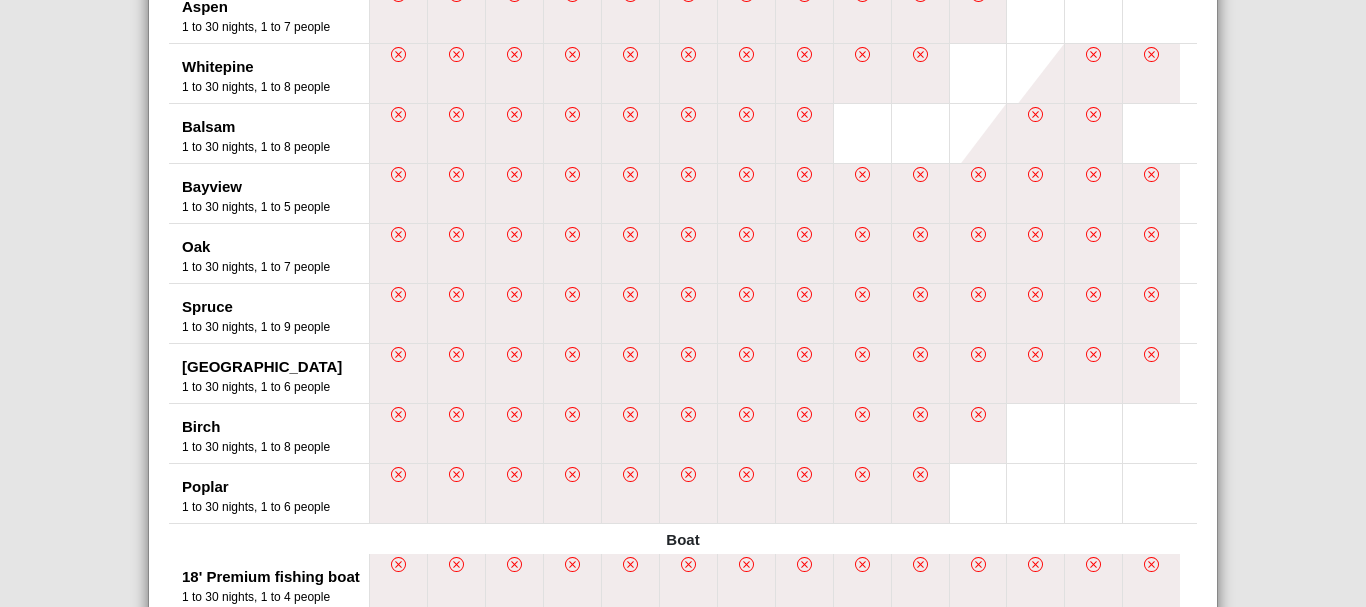 scroll, scrollTop: 400, scrollLeft: 0, axis: vertical 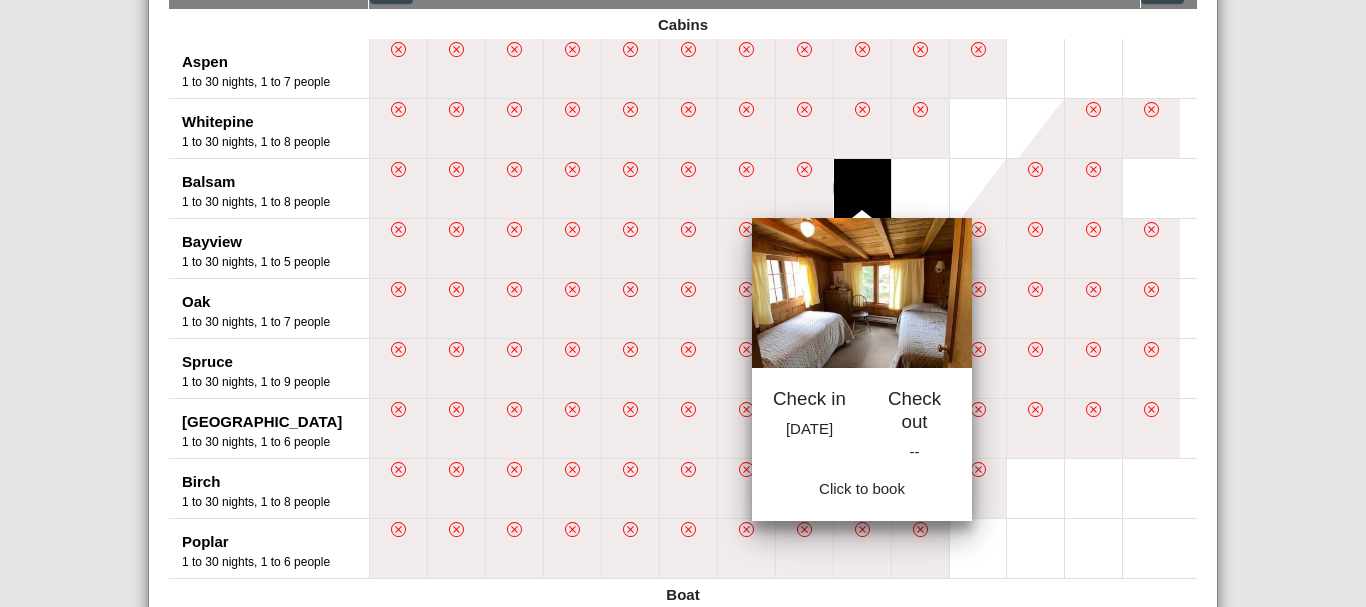 click at bounding box center (862, 188) 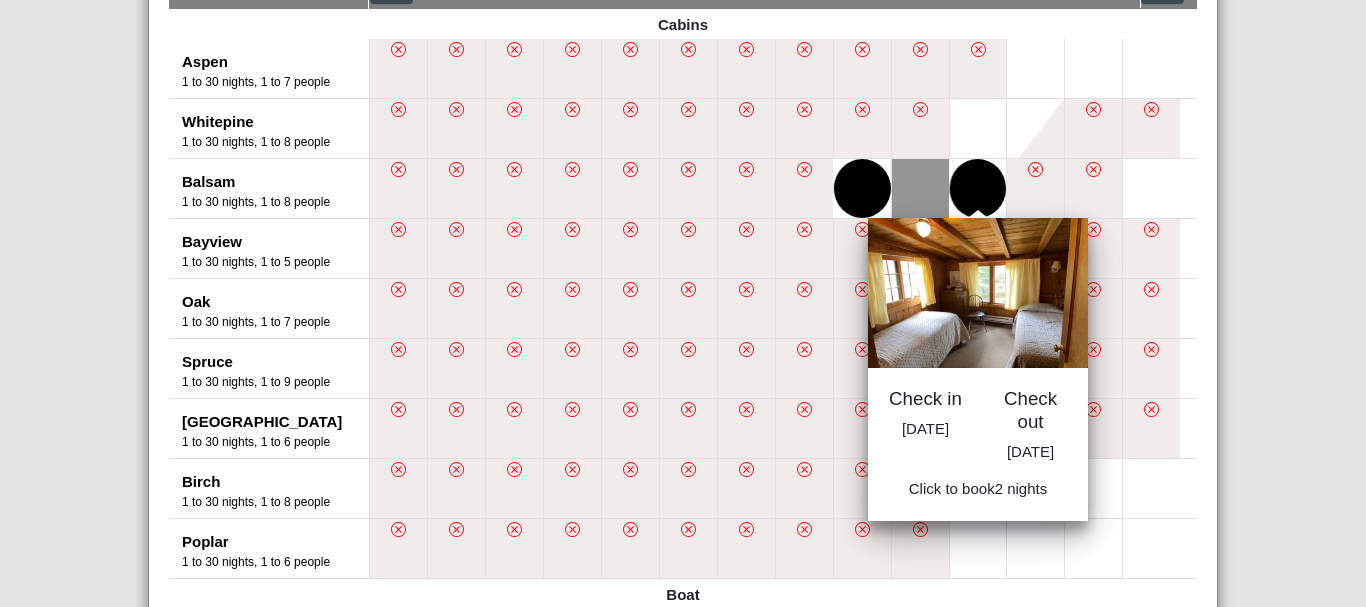 click at bounding box center (978, 188) 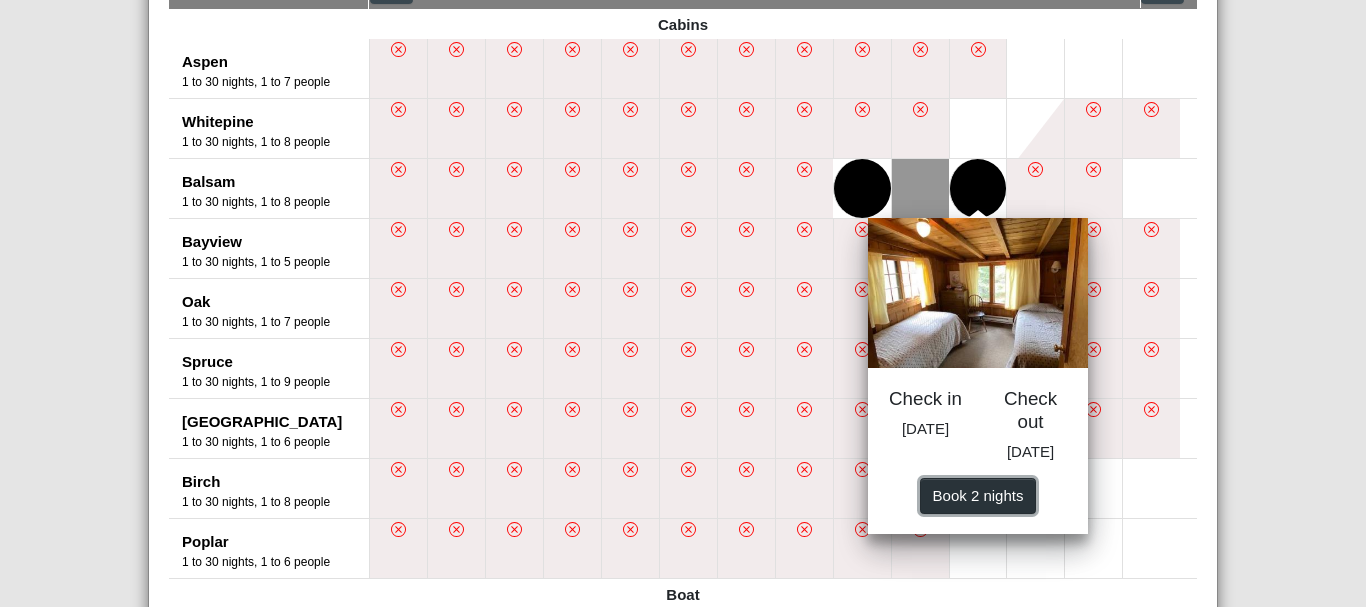 click on "Book 2 night s" at bounding box center [978, 494] 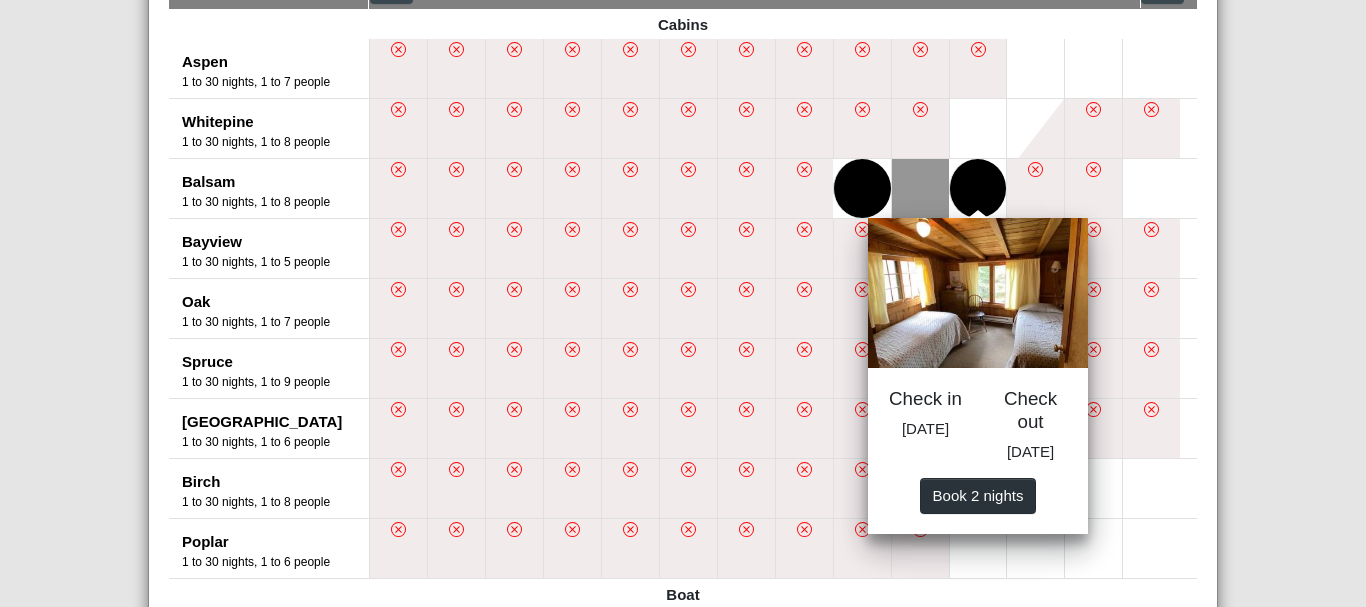 select on "*" 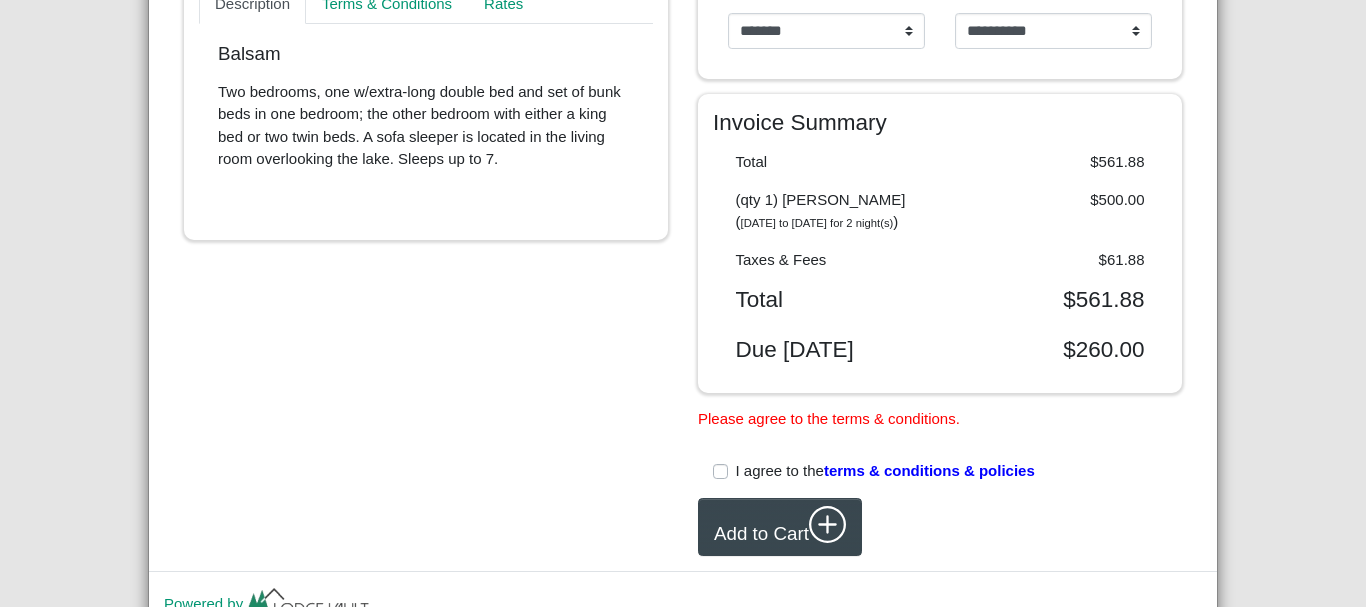 scroll, scrollTop: 855, scrollLeft: 0, axis: vertical 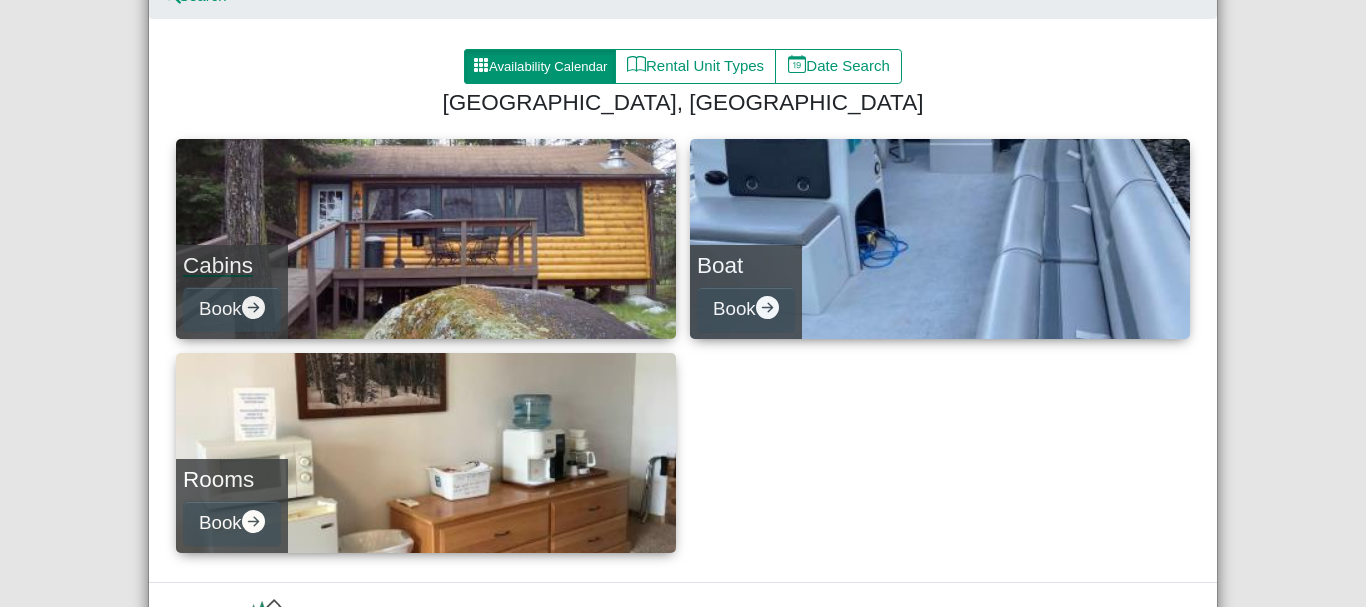 click on "Cabins  Book" at bounding box center (426, 239) 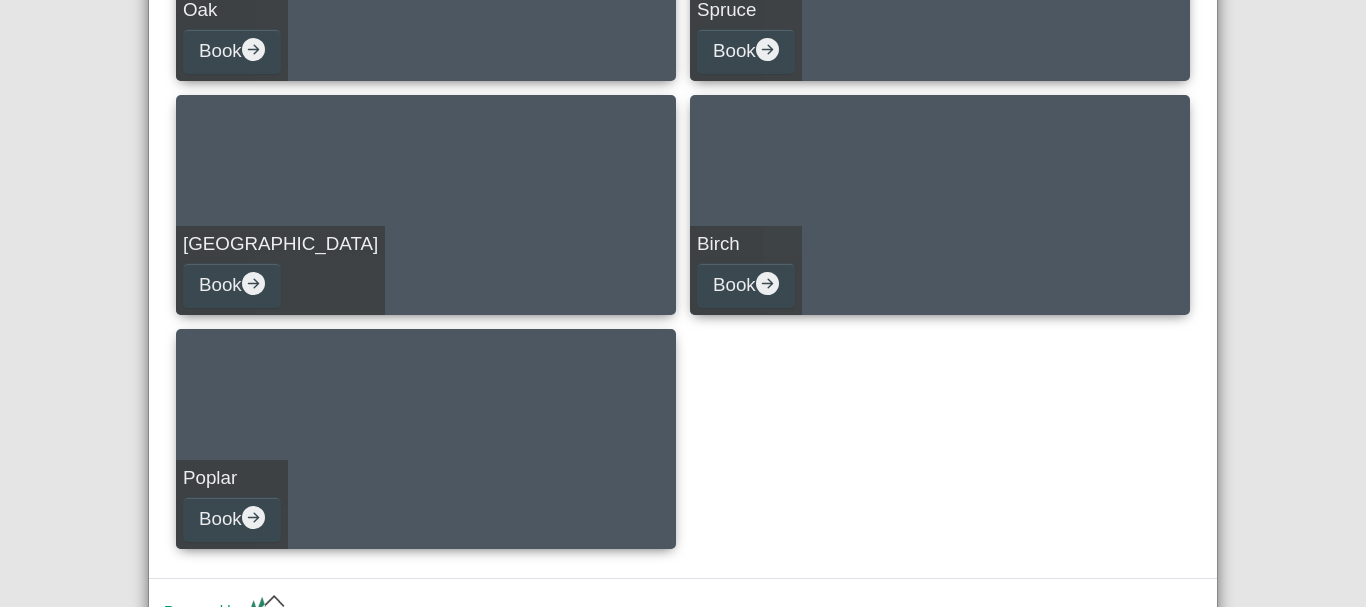 scroll, scrollTop: 1000, scrollLeft: 0, axis: vertical 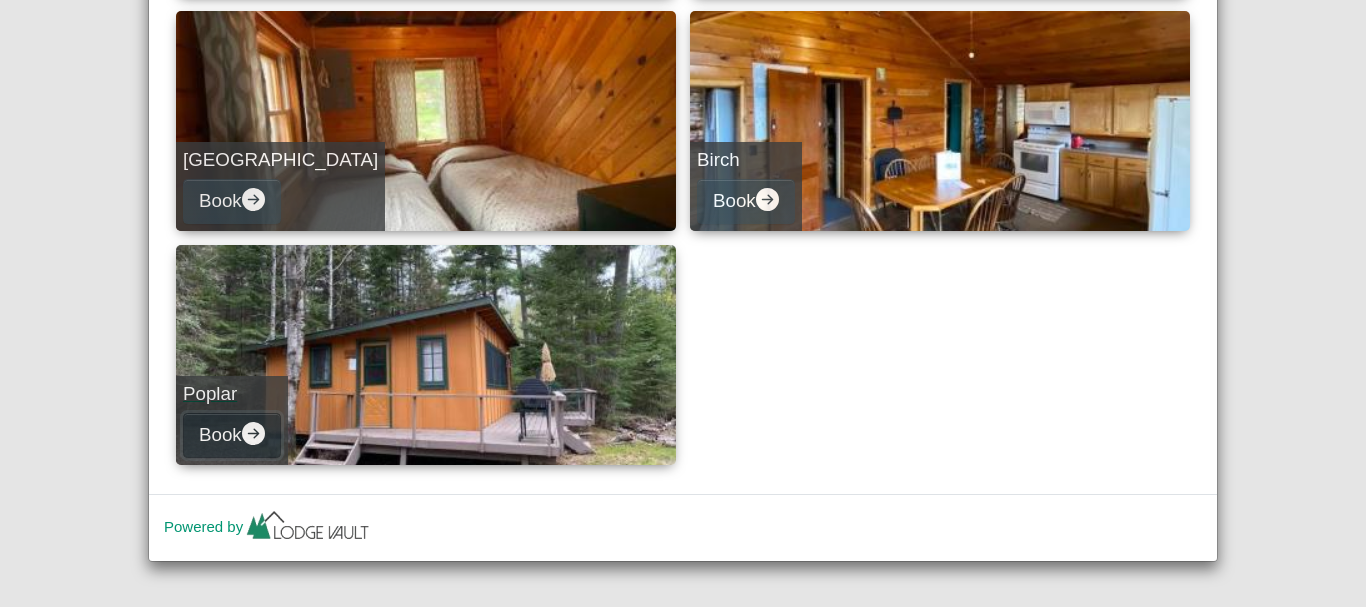 click 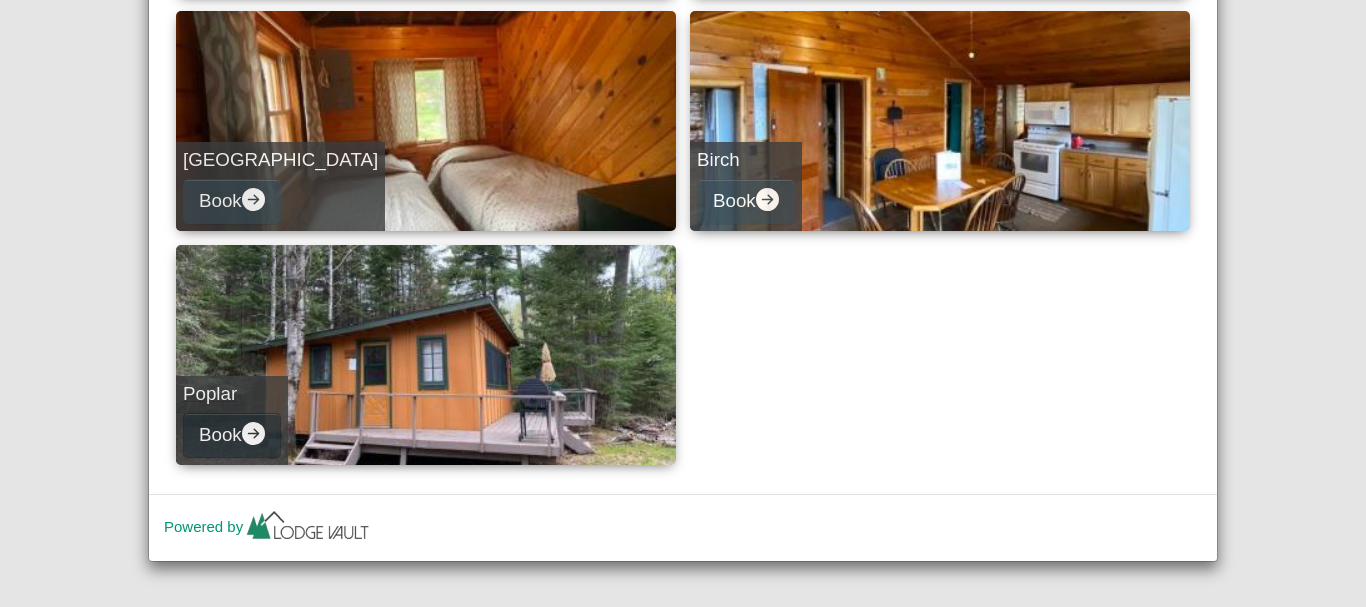 select on "*" 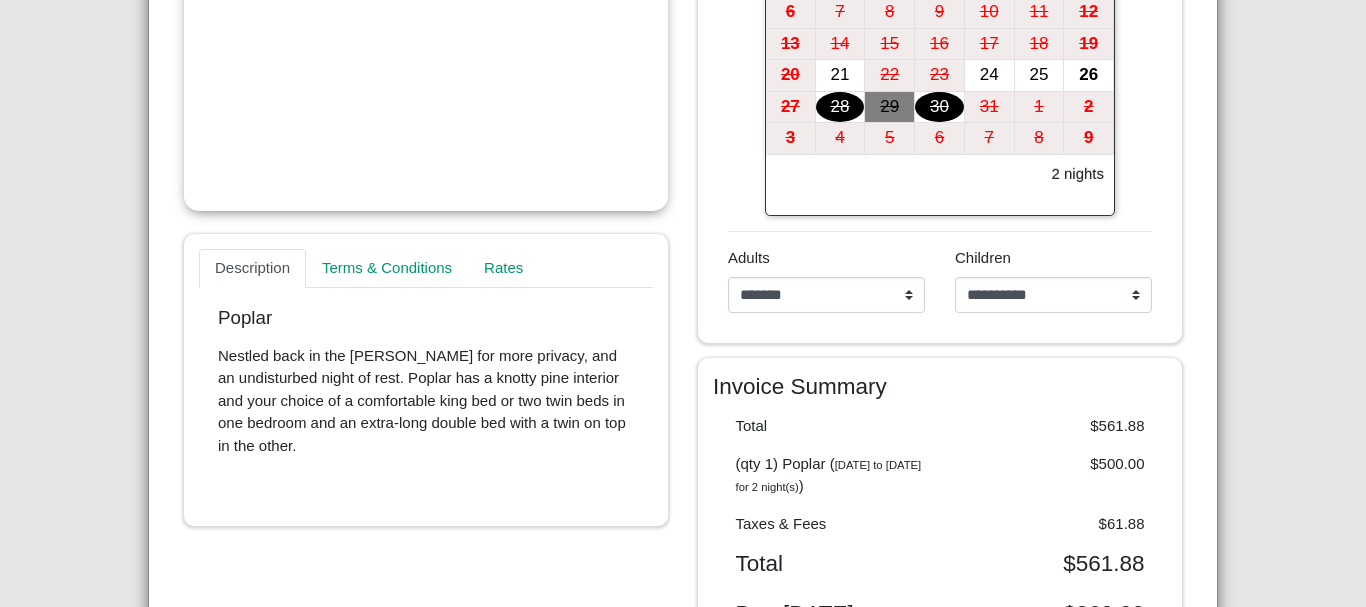 scroll, scrollTop: 378, scrollLeft: 0, axis: vertical 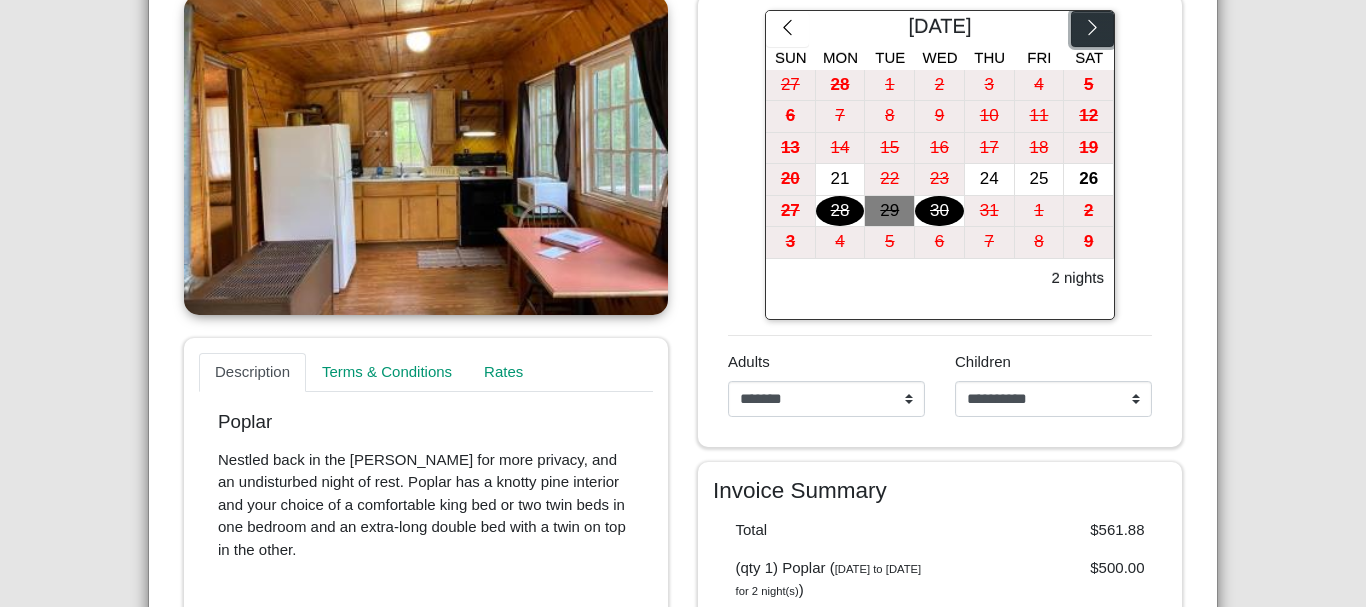 click at bounding box center [1092, 29] 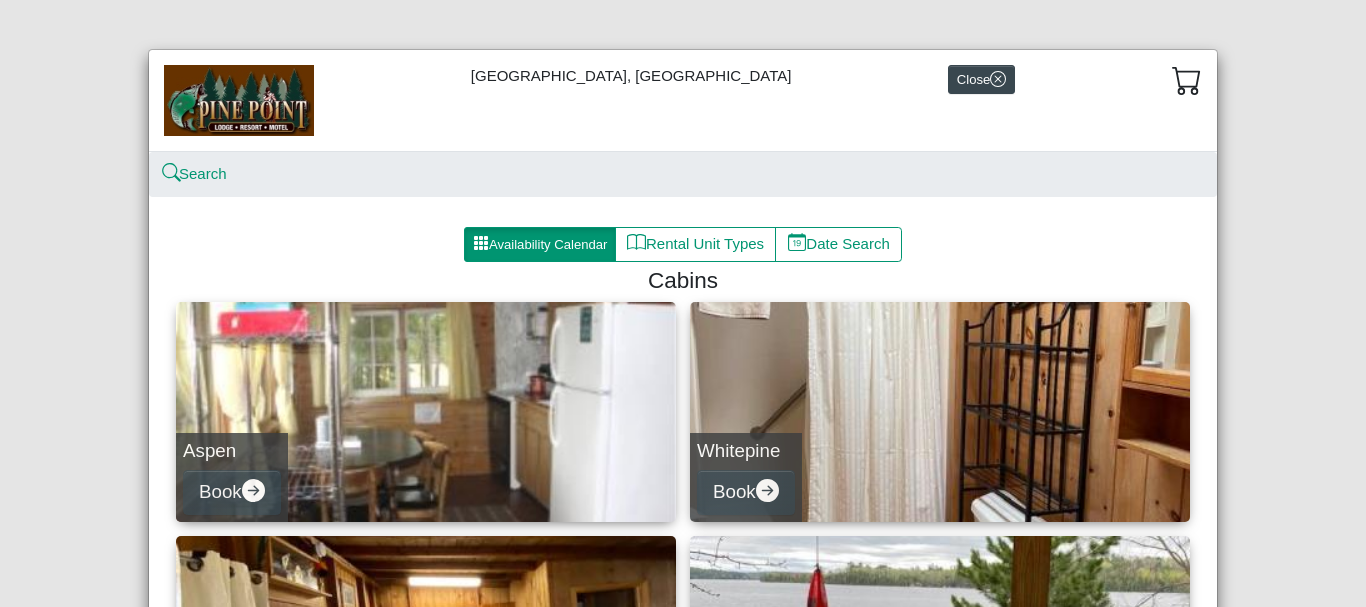 scroll, scrollTop: 0, scrollLeft: 0, axis: both 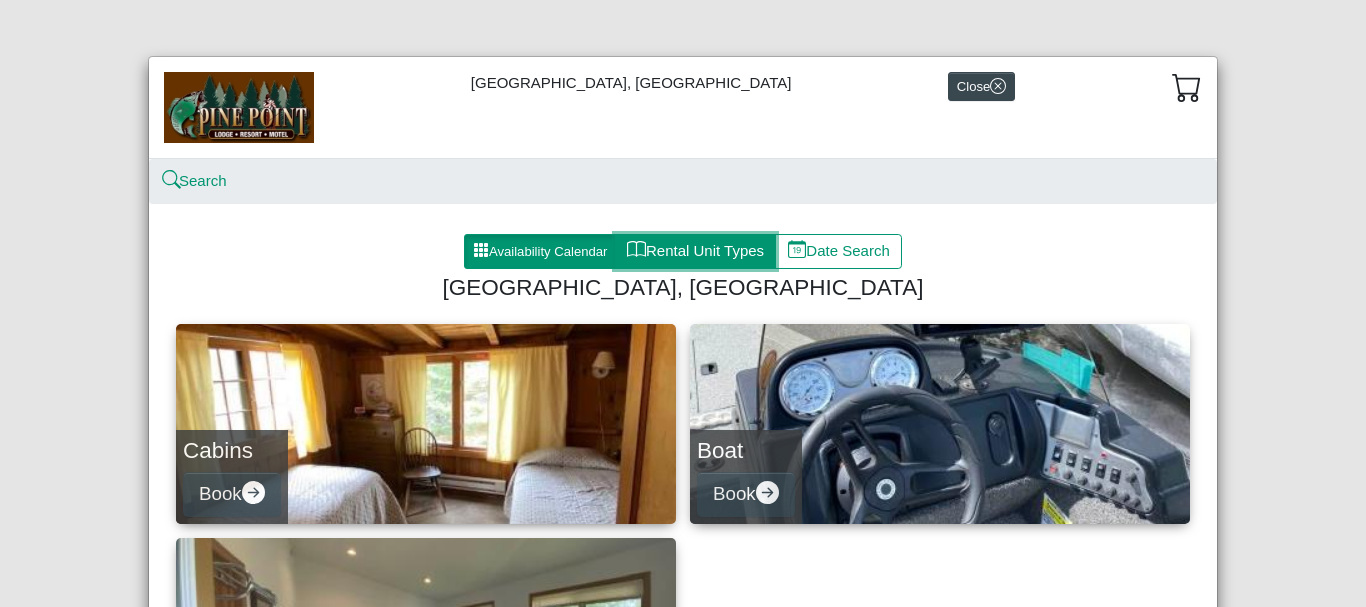 click on "Rental Unit Types" at bounding box center (695, 252) 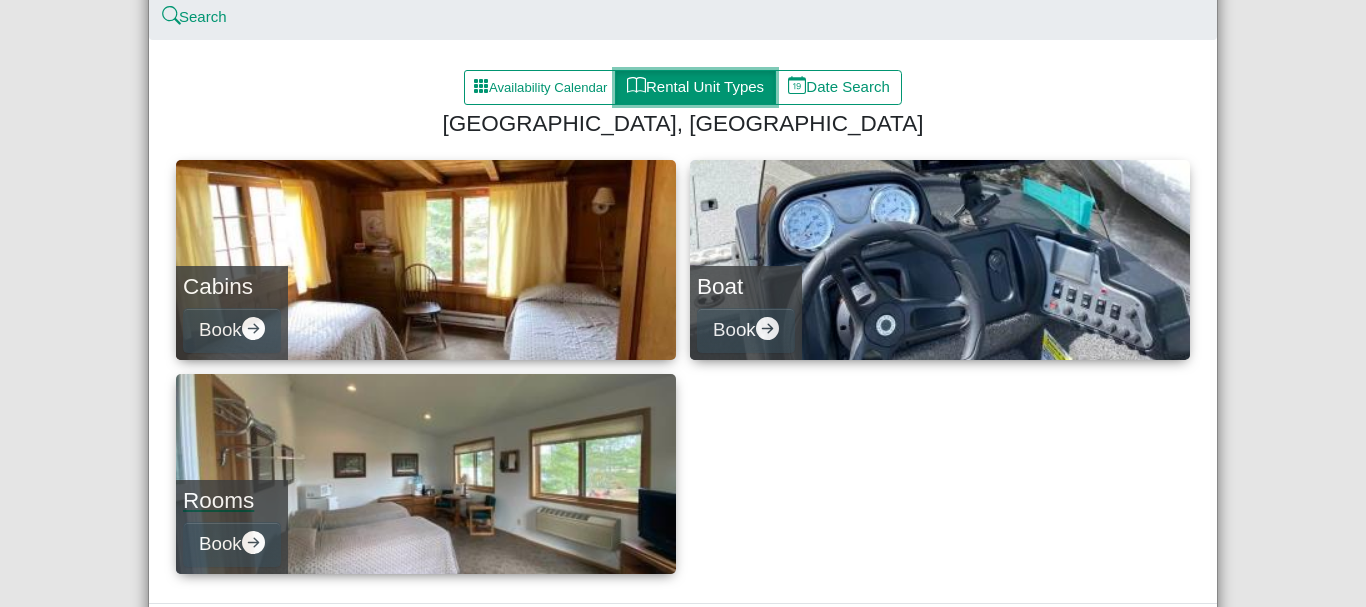 scroll, scrollTop: 85, scrollLeft: 0, axis: vertical 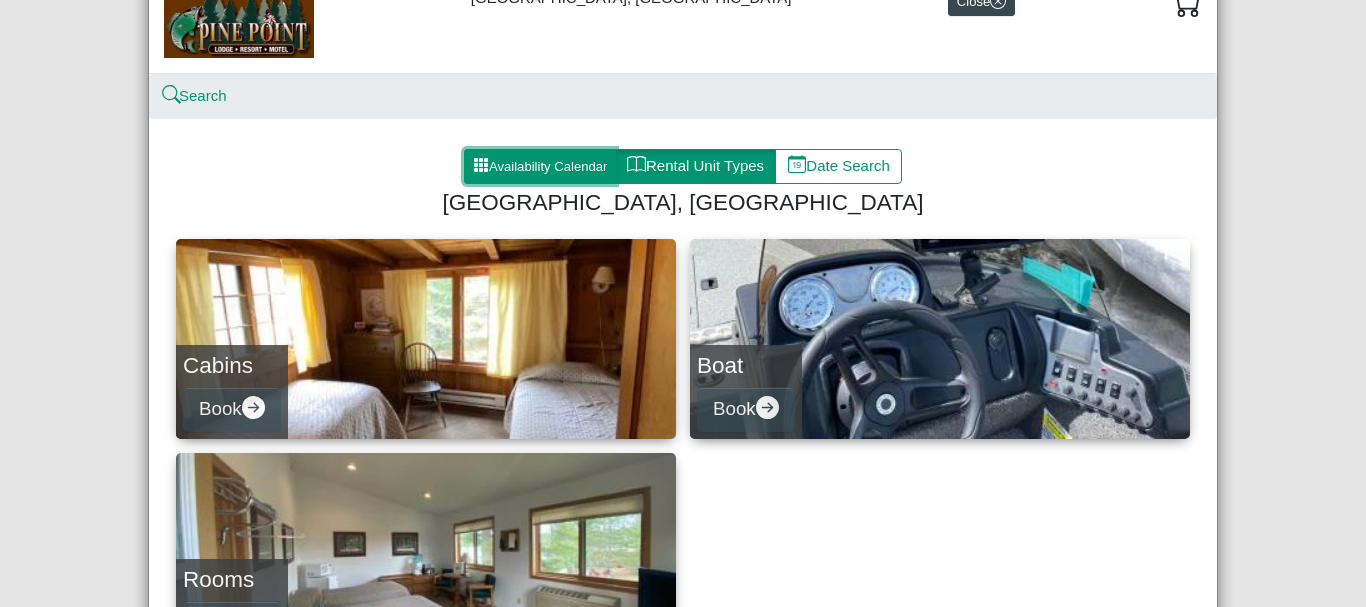 click on "Availability Calendar" at bounding box center [540, 167] 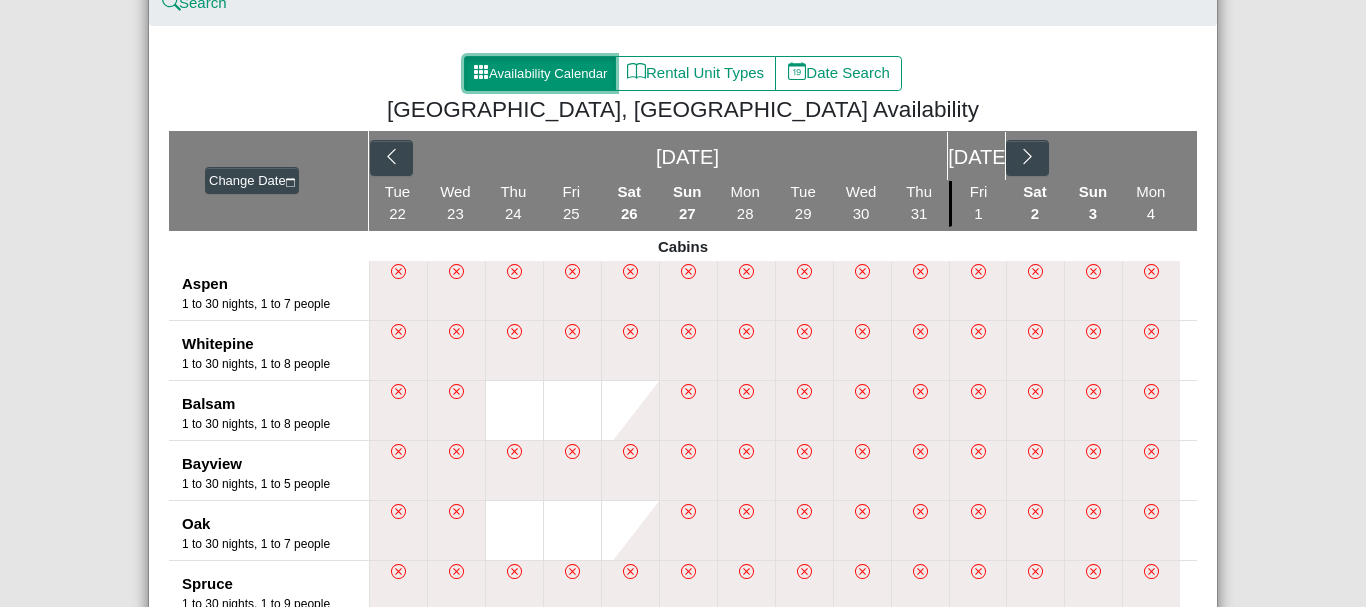 scroll, scrollTop: 300, scrollLeft: 0, axis: vertical 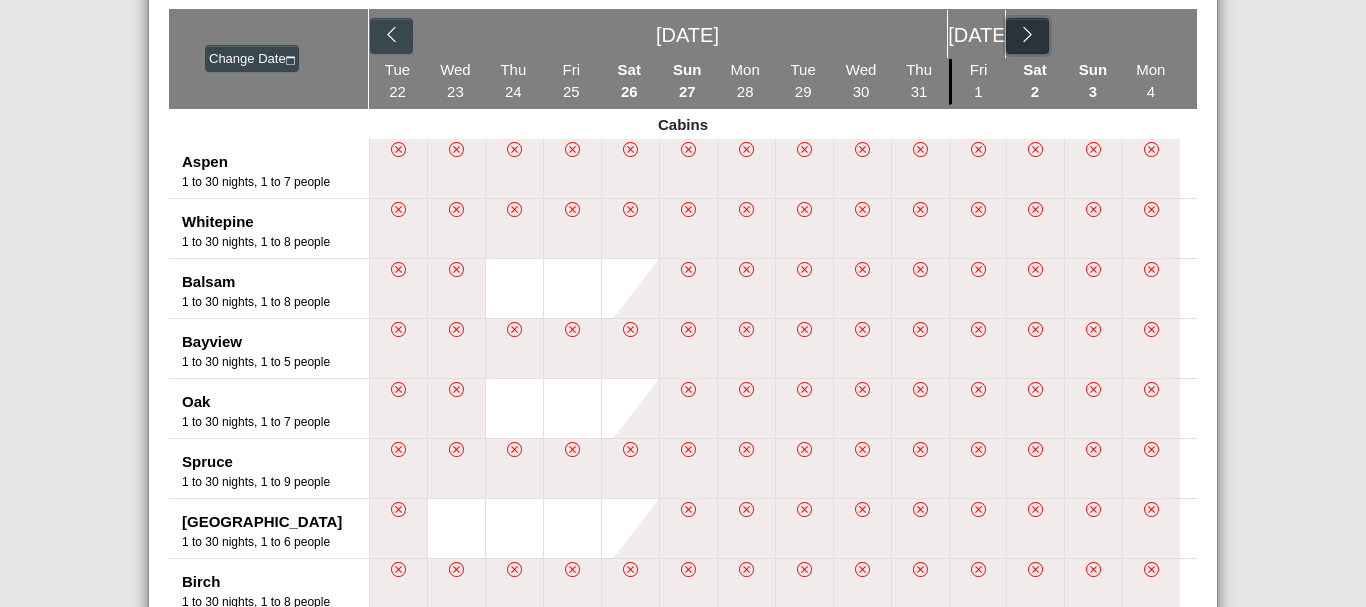click at bounding box center (1027, 36) 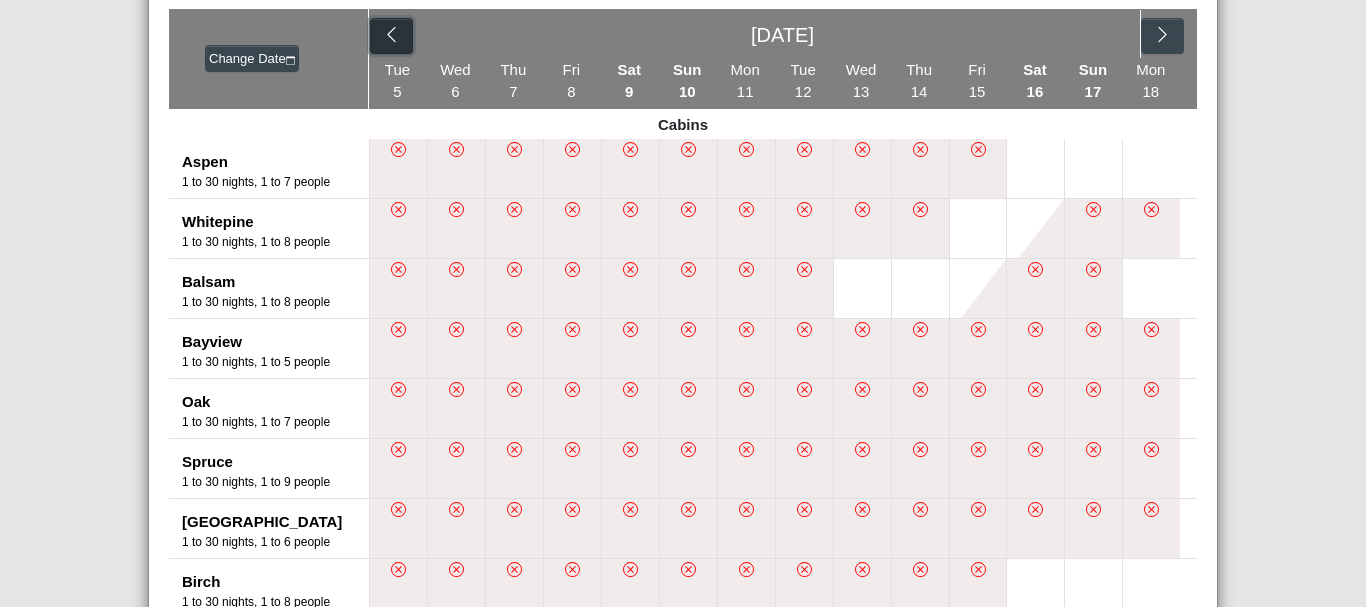 click at bounding box center (391, 36) 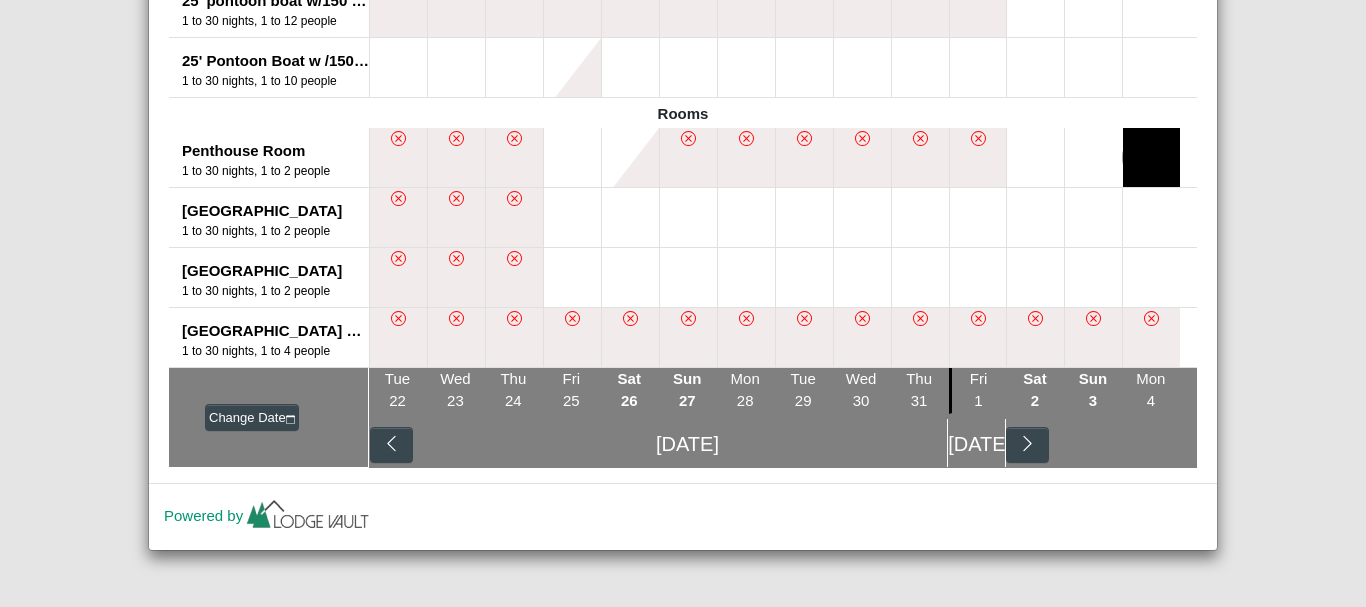 scroll, scrollTop: 1692, scrollLeft: 0, axis: vertical 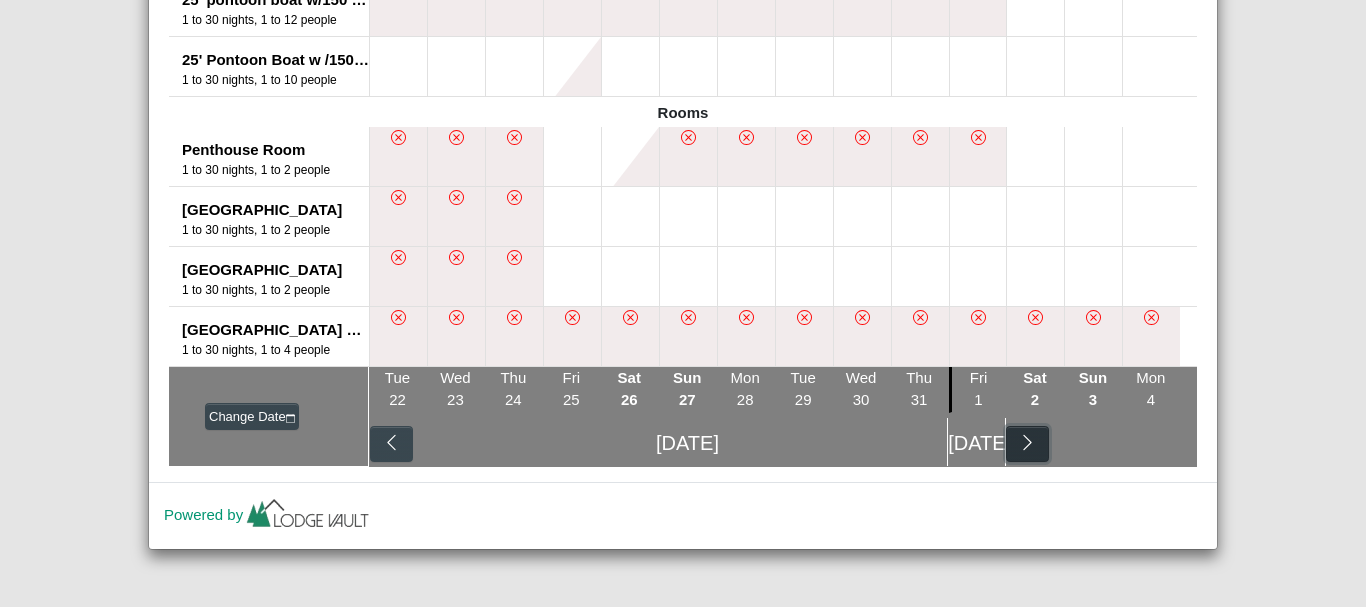 click 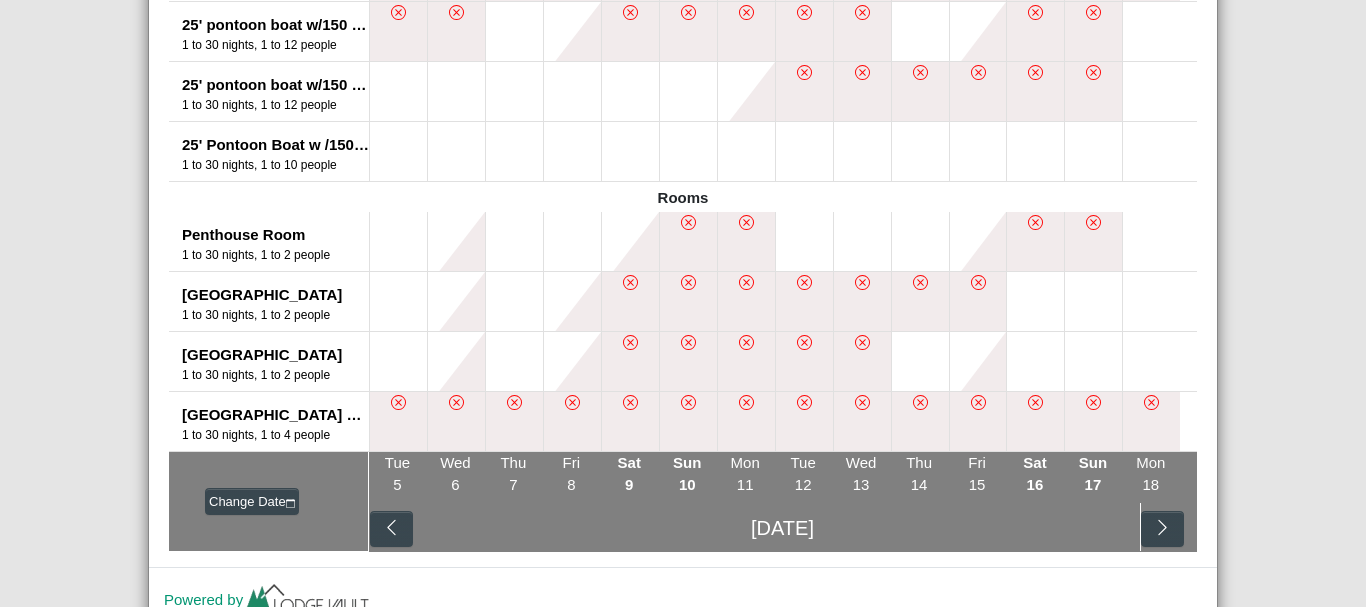 scroll, scrollTop: 1692, scrollLeft: 0, axis: vertical 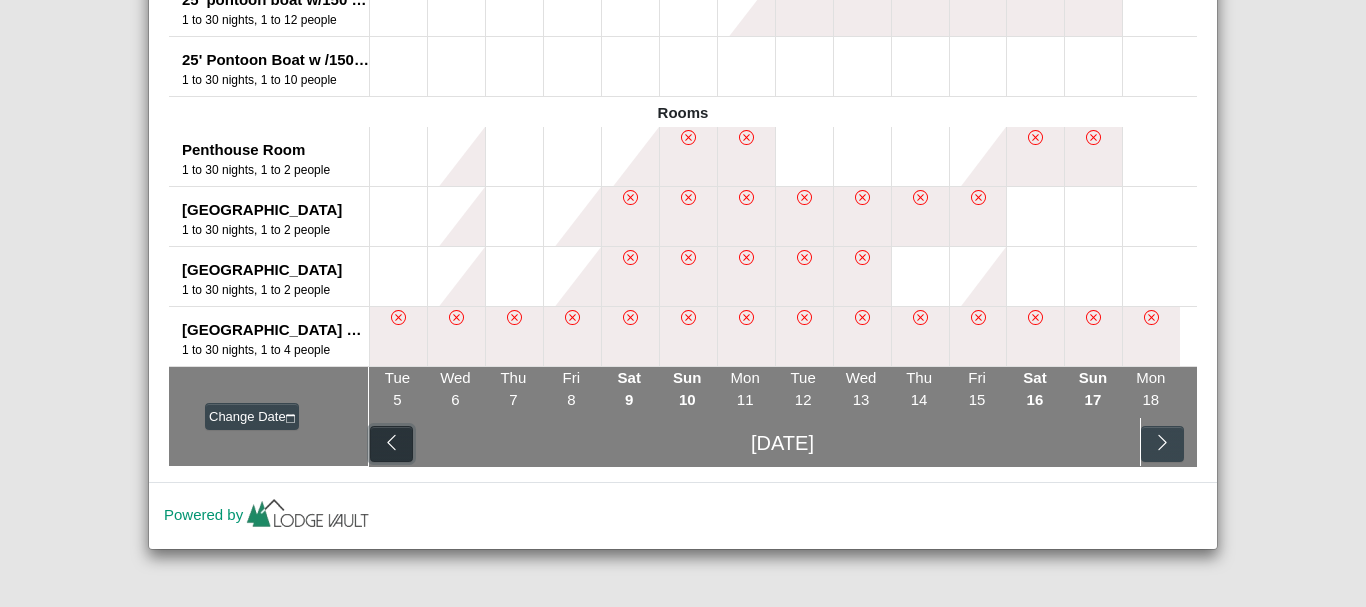 click 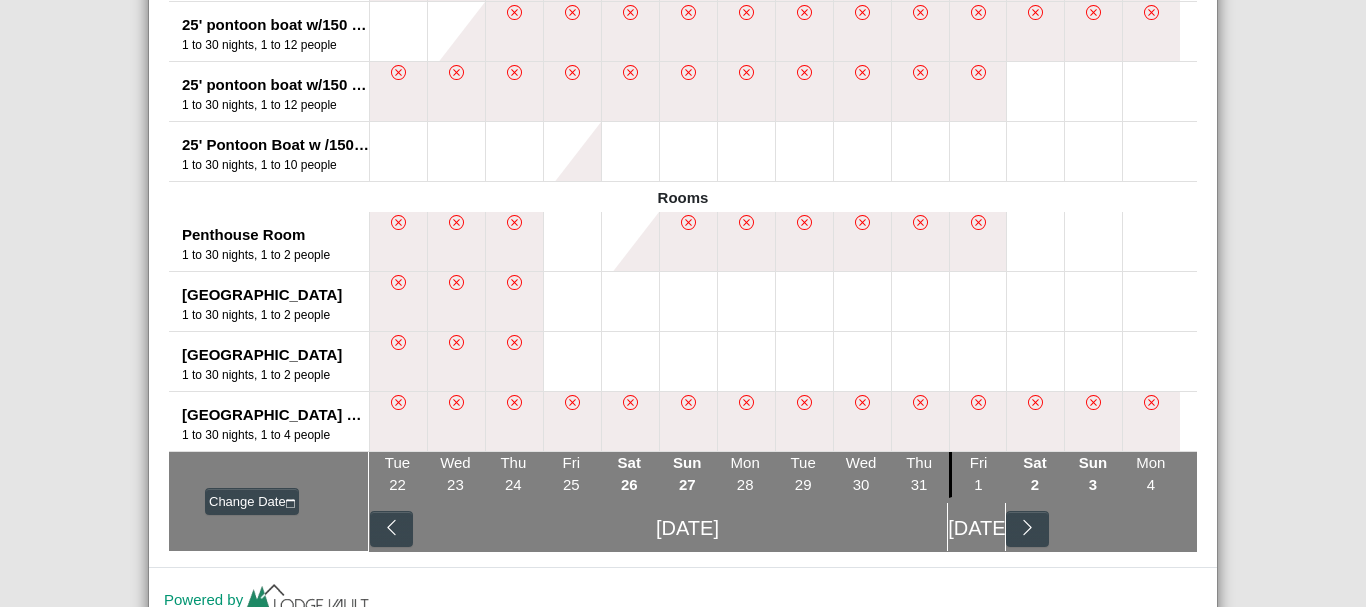scroll, scrollTop: 1692, scrollLeft: 0, axis: vertical 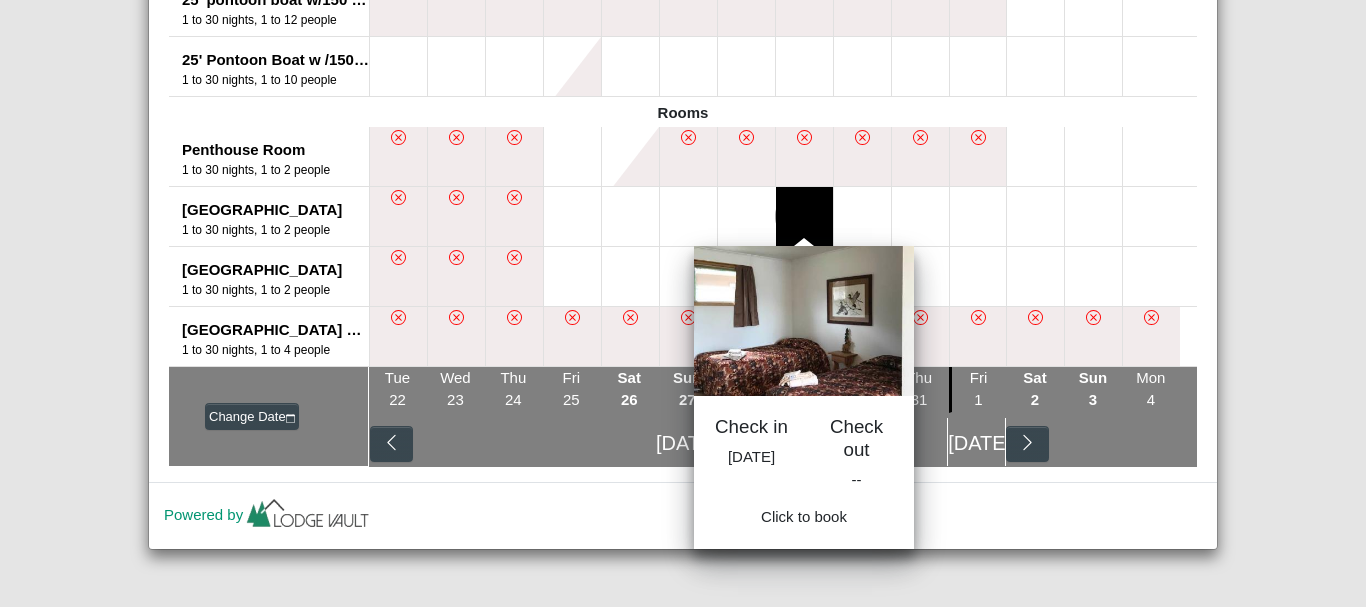 click at bounding box center [804, 216] 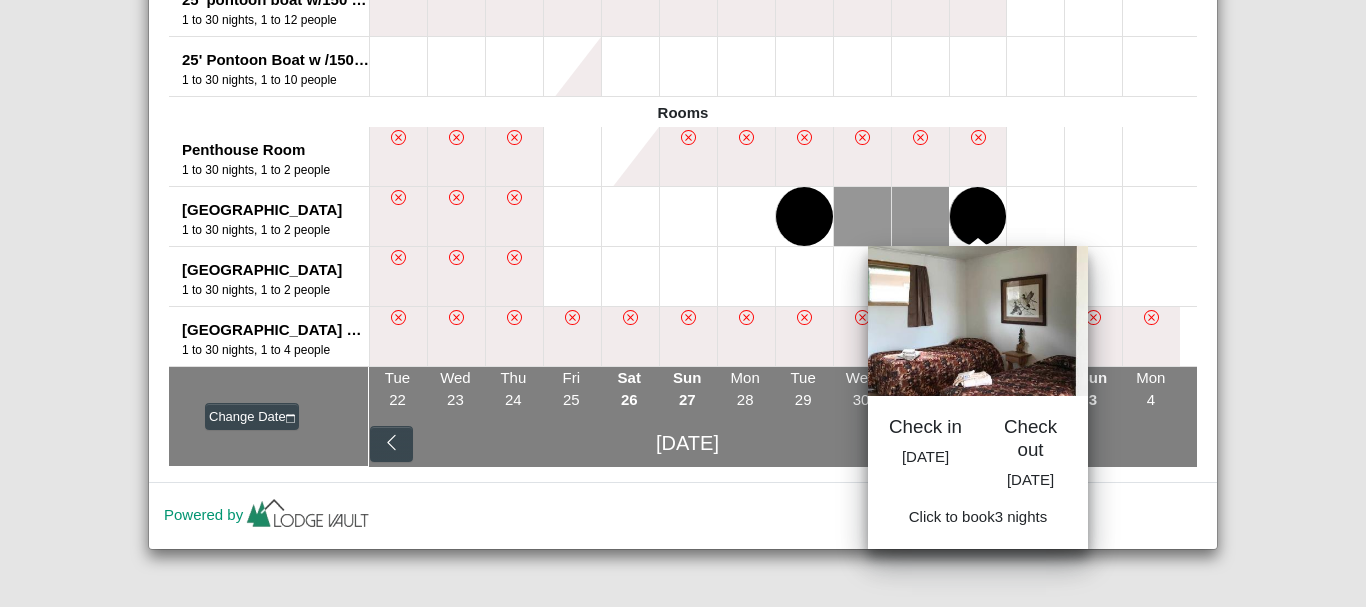 click at bounding box center (978, 216) 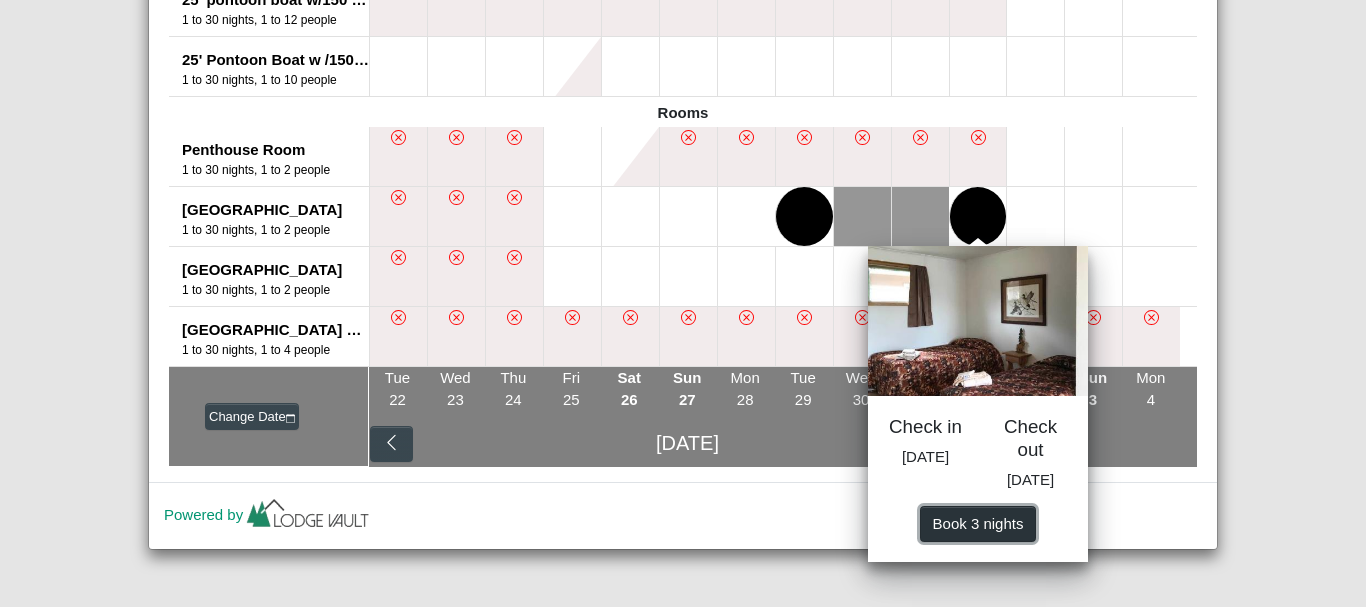 click on "Book 3 night s" at bounding box center (978, 522) 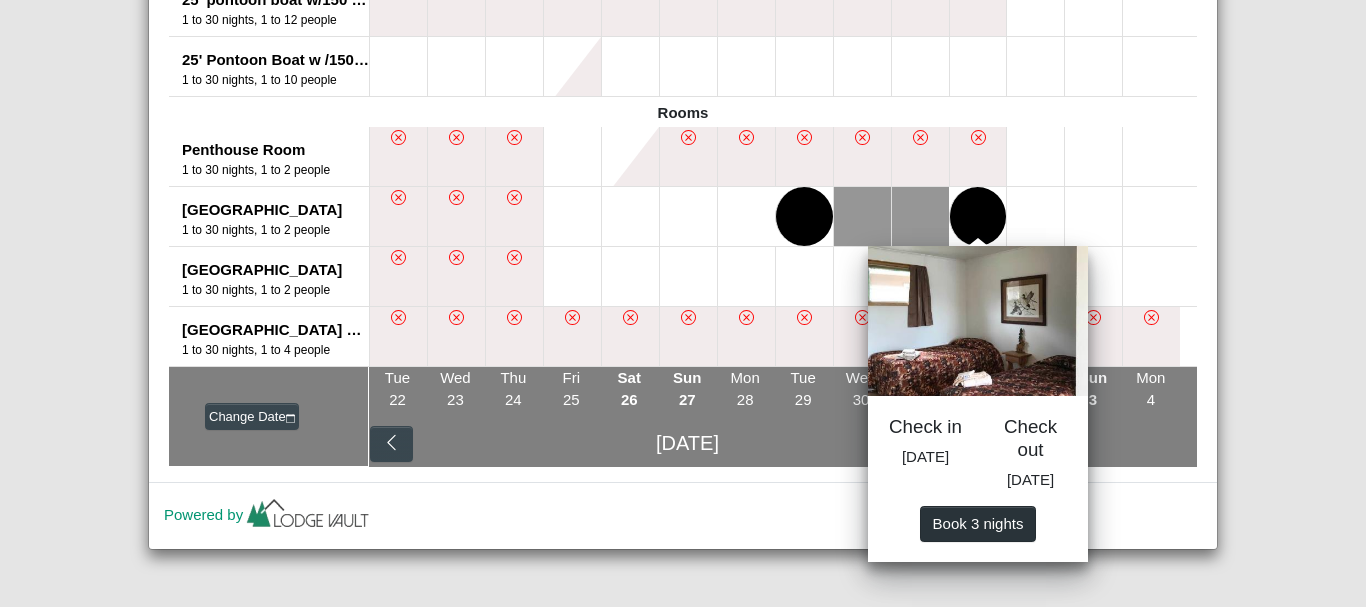 select on "*" 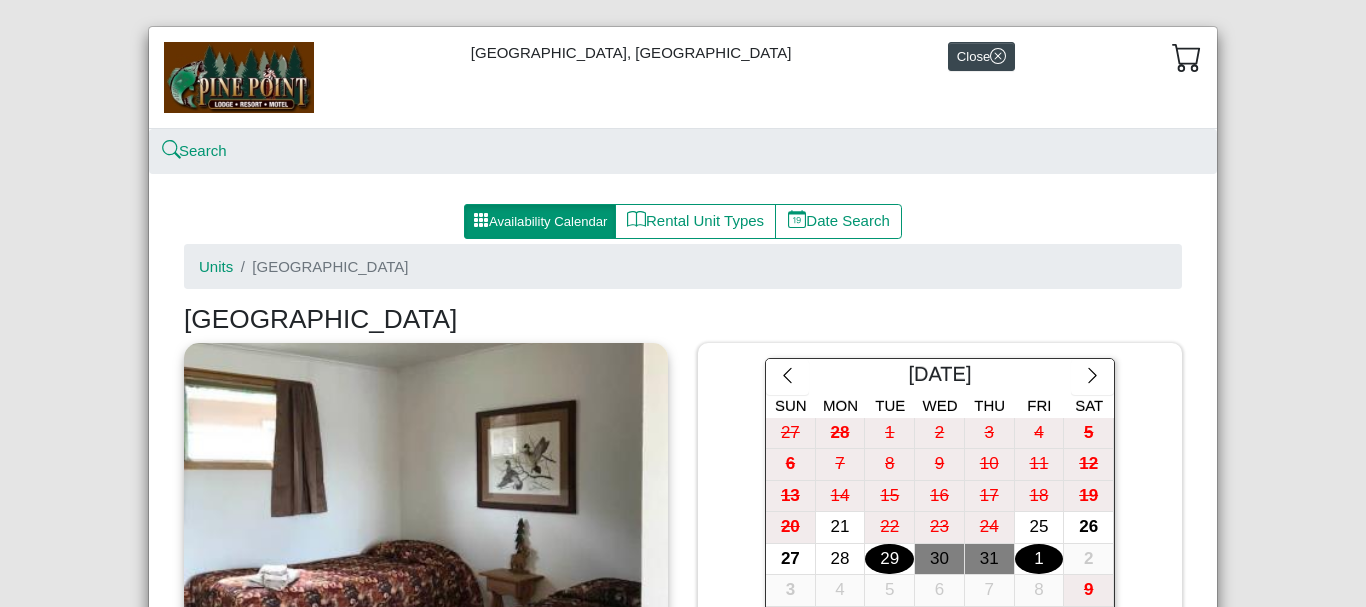 scroll, scrollTop: 0, scrollLeft: 0, axis: both 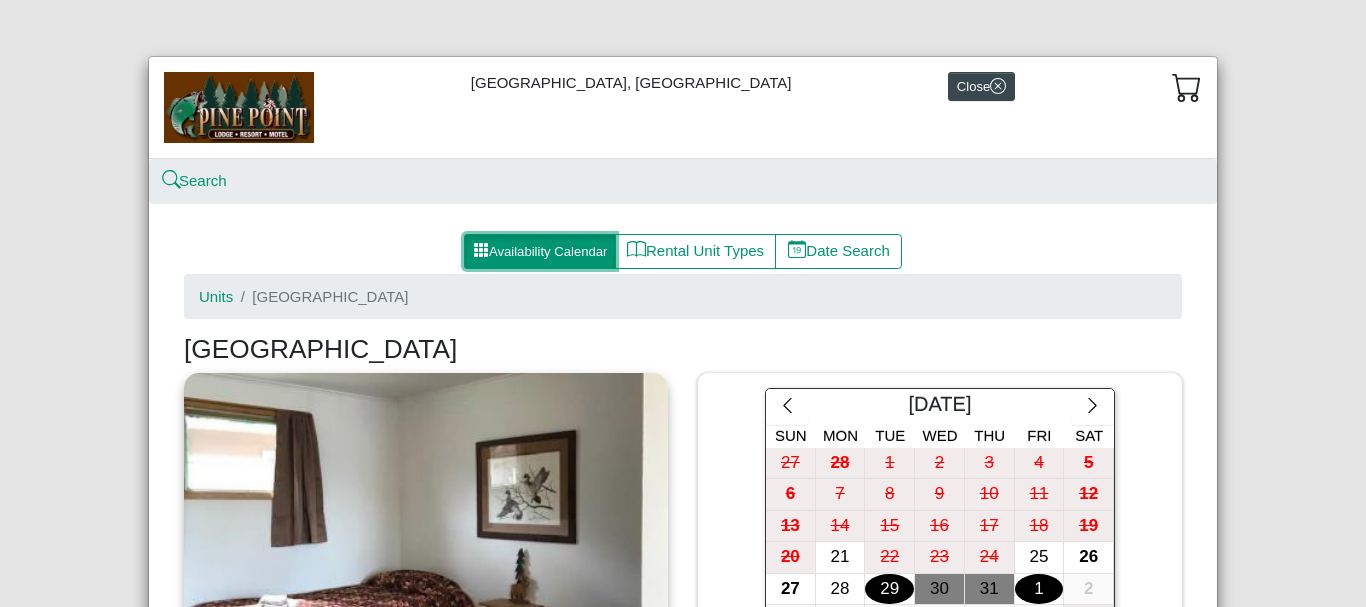 click on "Availability Calendar" at bounding box center (540, 252) 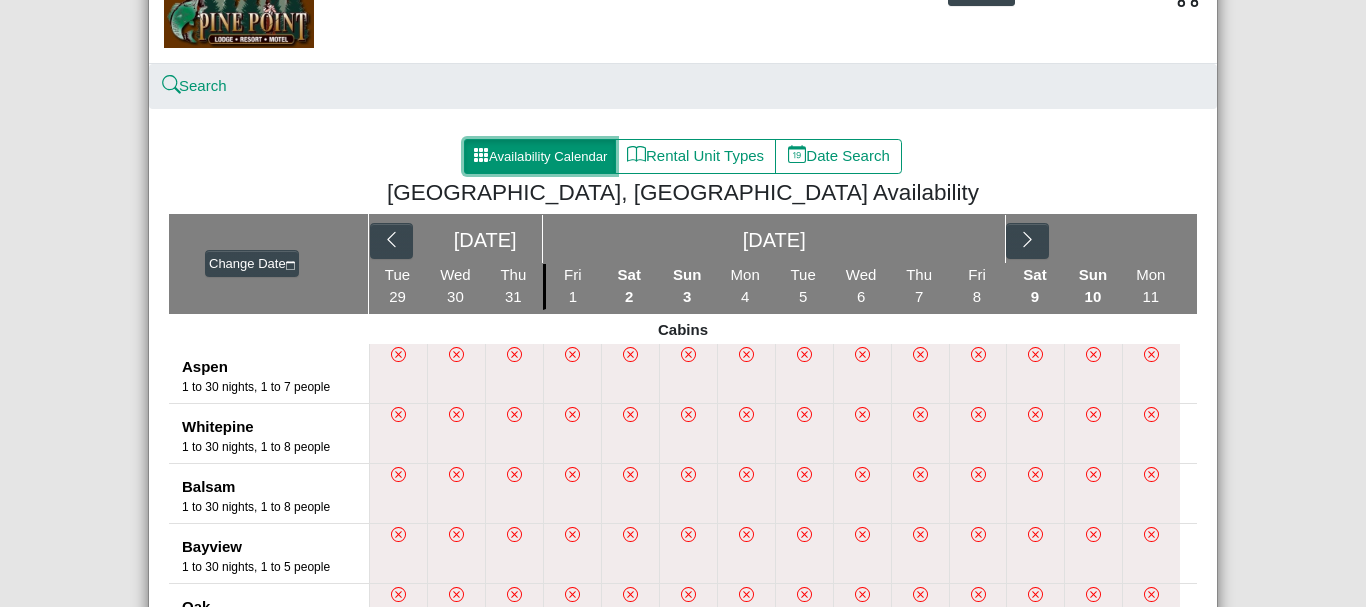 scroll, scrollTop: 100, scrollLeft: 0, axis: vertical 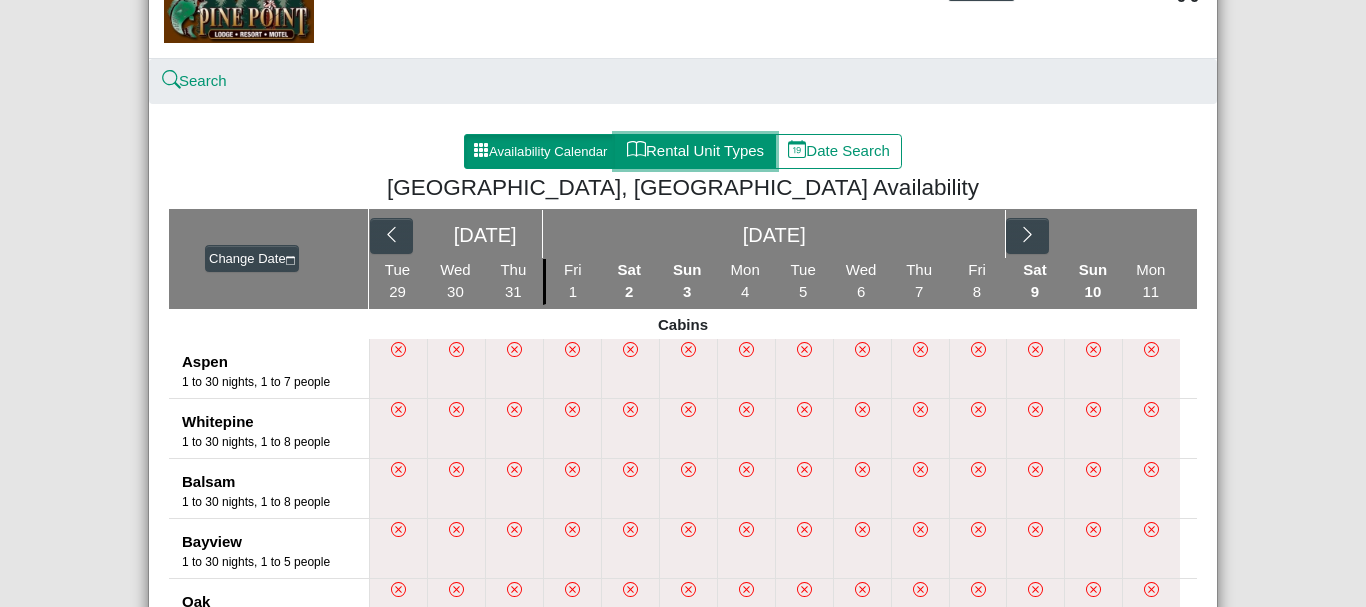 click on "Rental Unit Types" at bounding box center (695, 152) 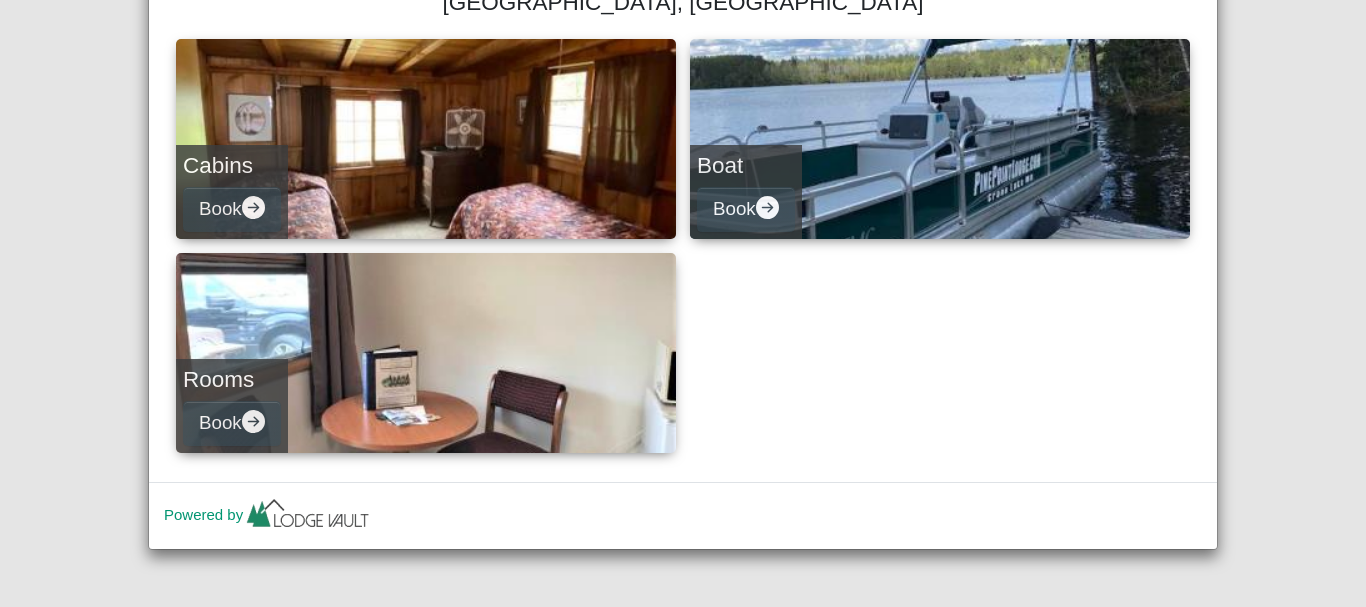 scroll, scrollTop: 185, scrollLeft: 0, axis: vertical 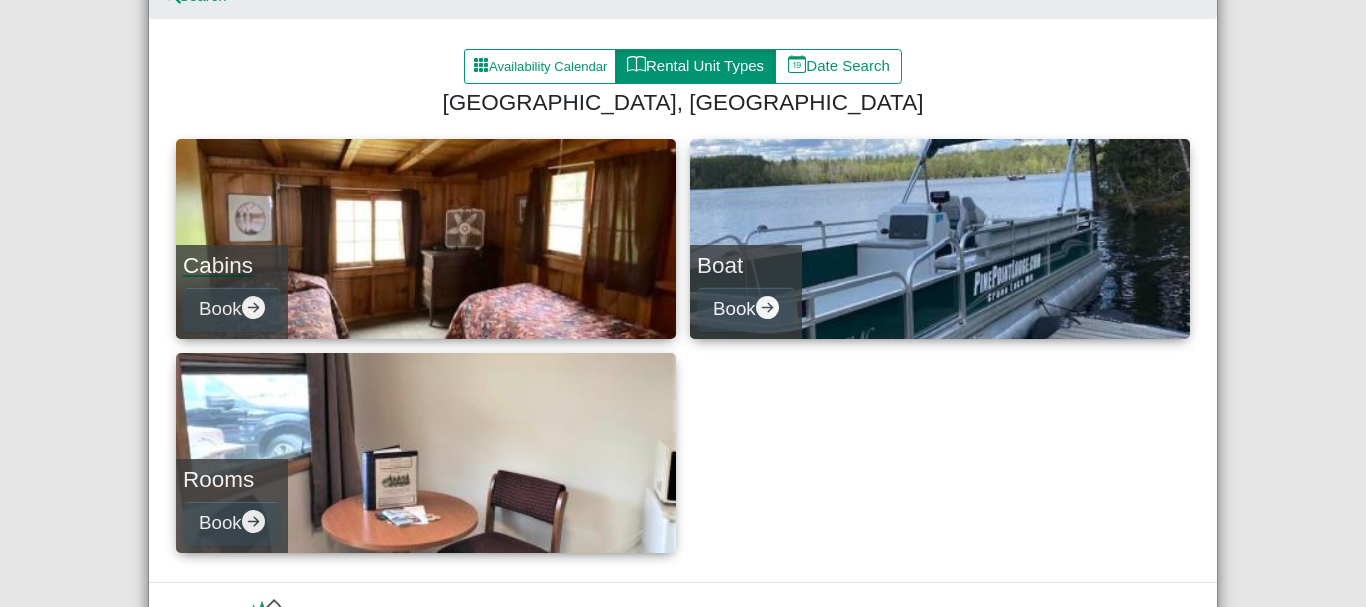 click on "Cabins  Book" at bounding box center (426, 239) 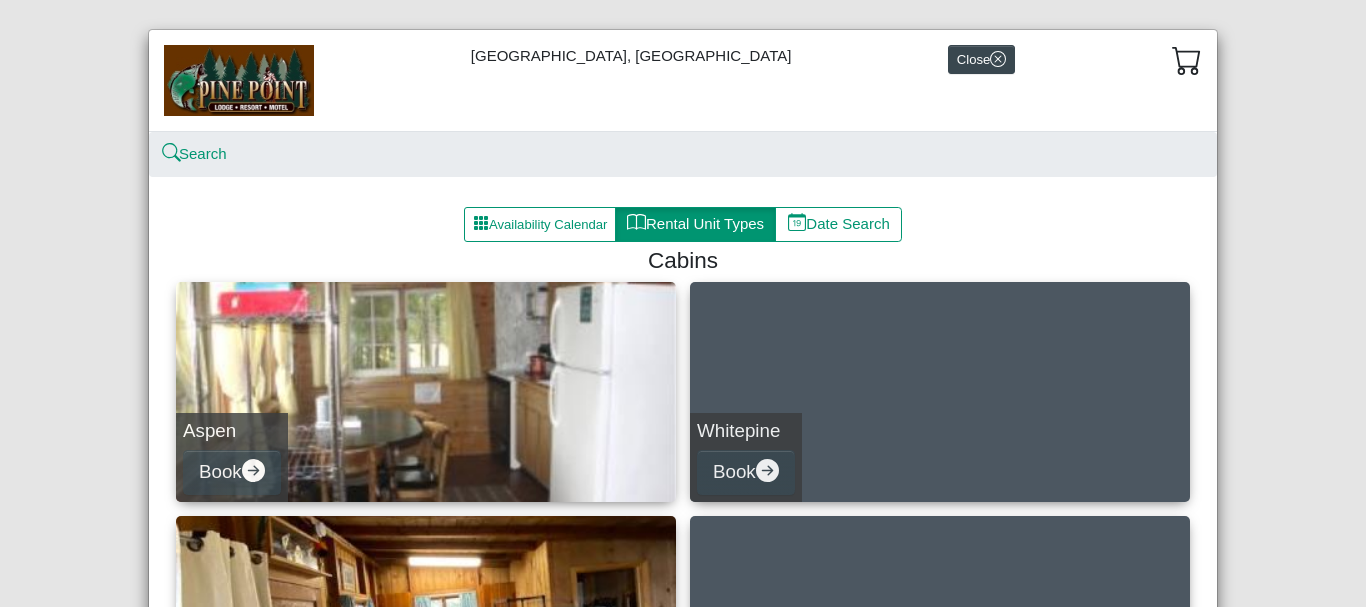 scroll, scrollTop: 0, scrollLeft: 0, axis: both 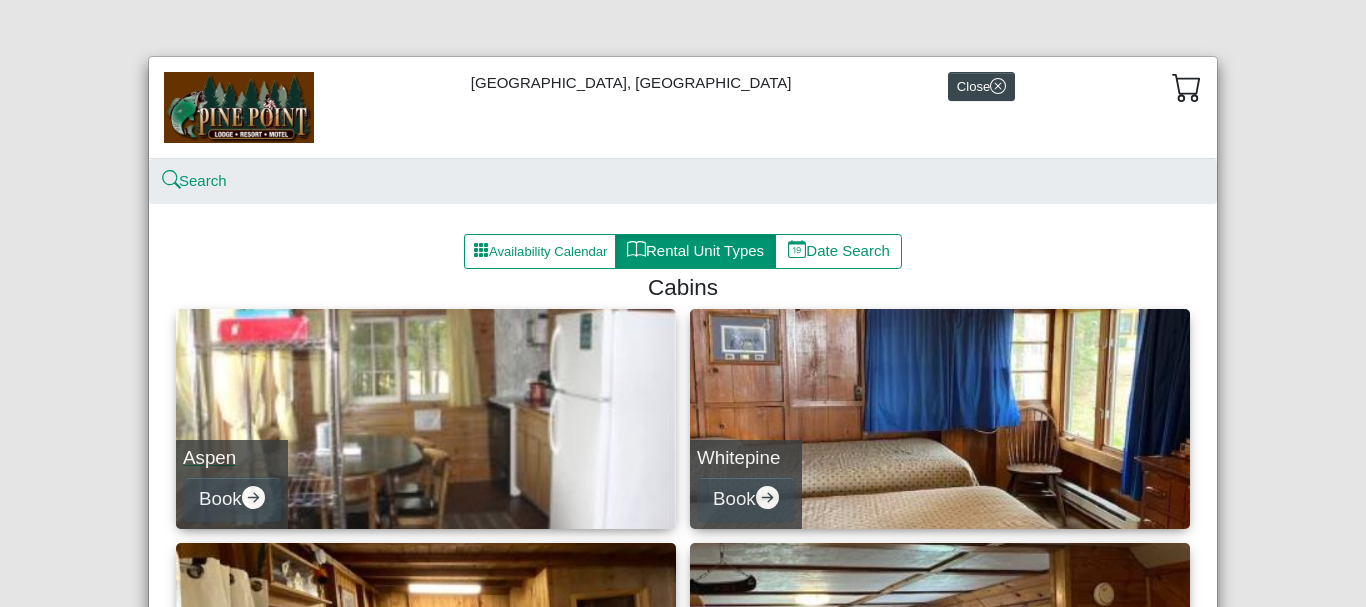click on "Aspen" at bounding box center (232, 458) 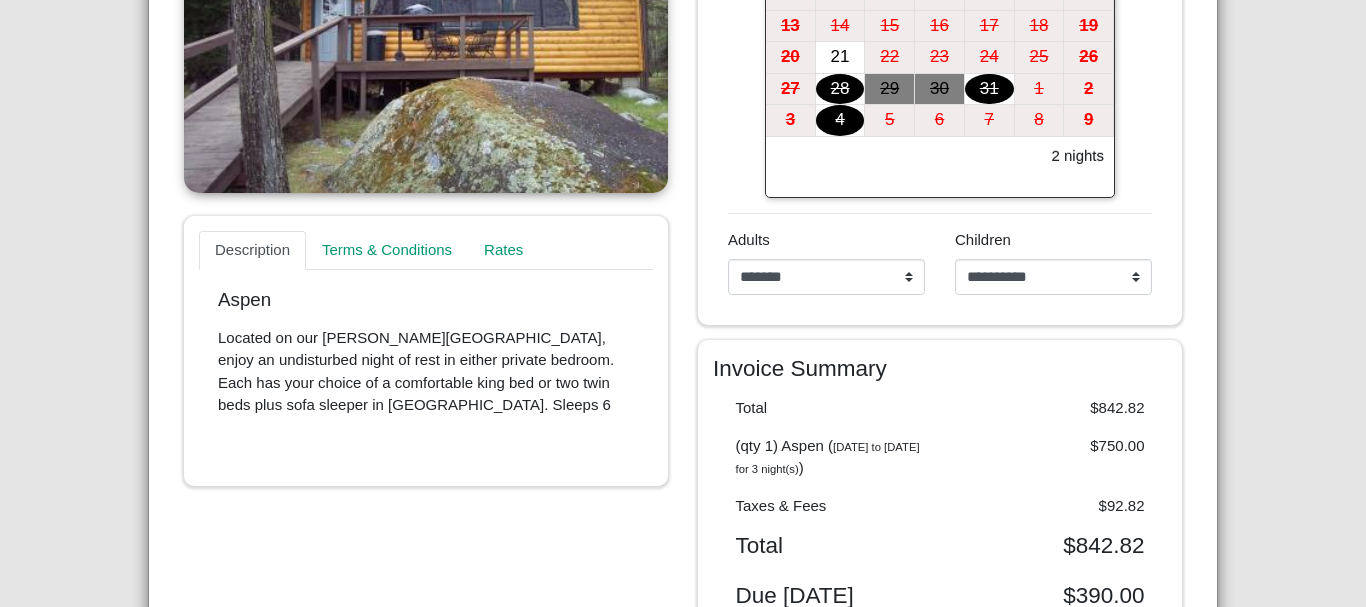scroll, scrollTop: 400, scrollLeft: 0, axis: vertical 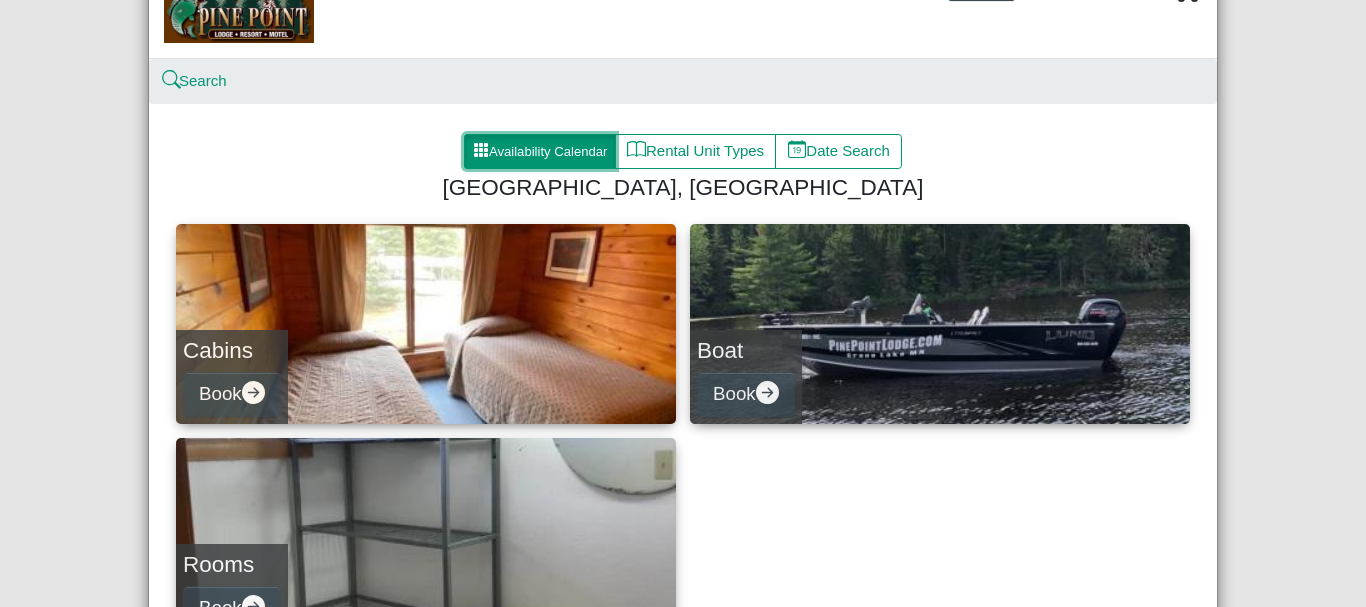 click on "Availability Calendar" at bounding box center (540, 152) 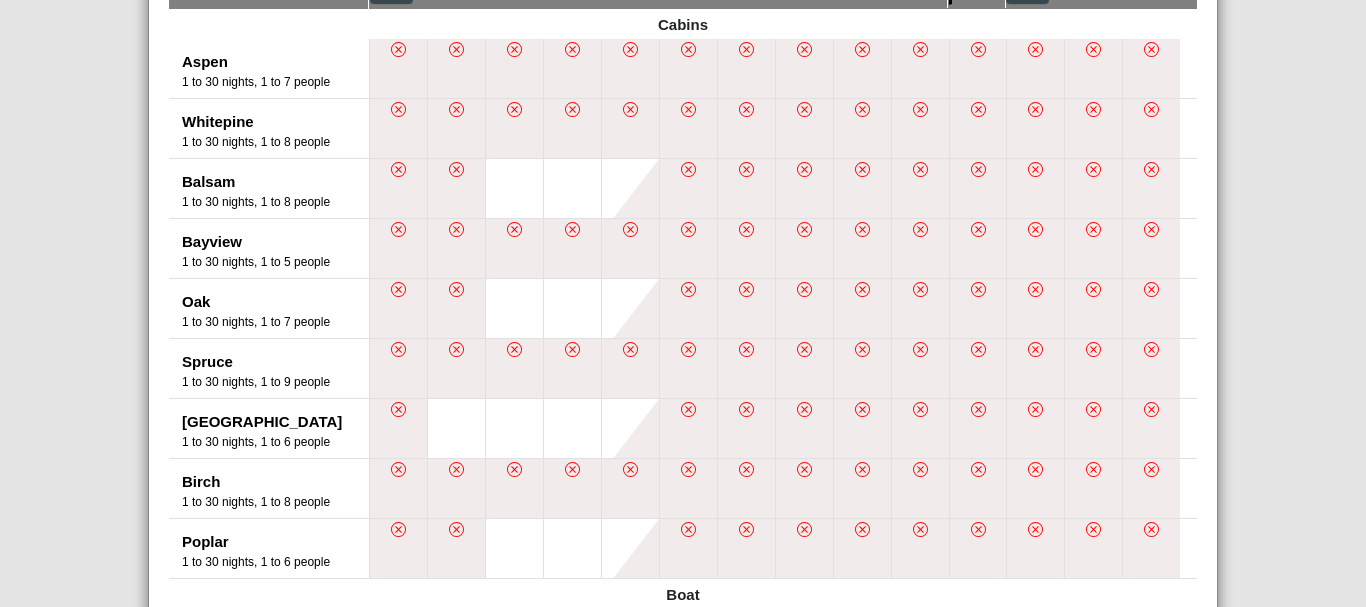 scroll, scrollTop: 500, scrollLeft: 0, axis: vertical 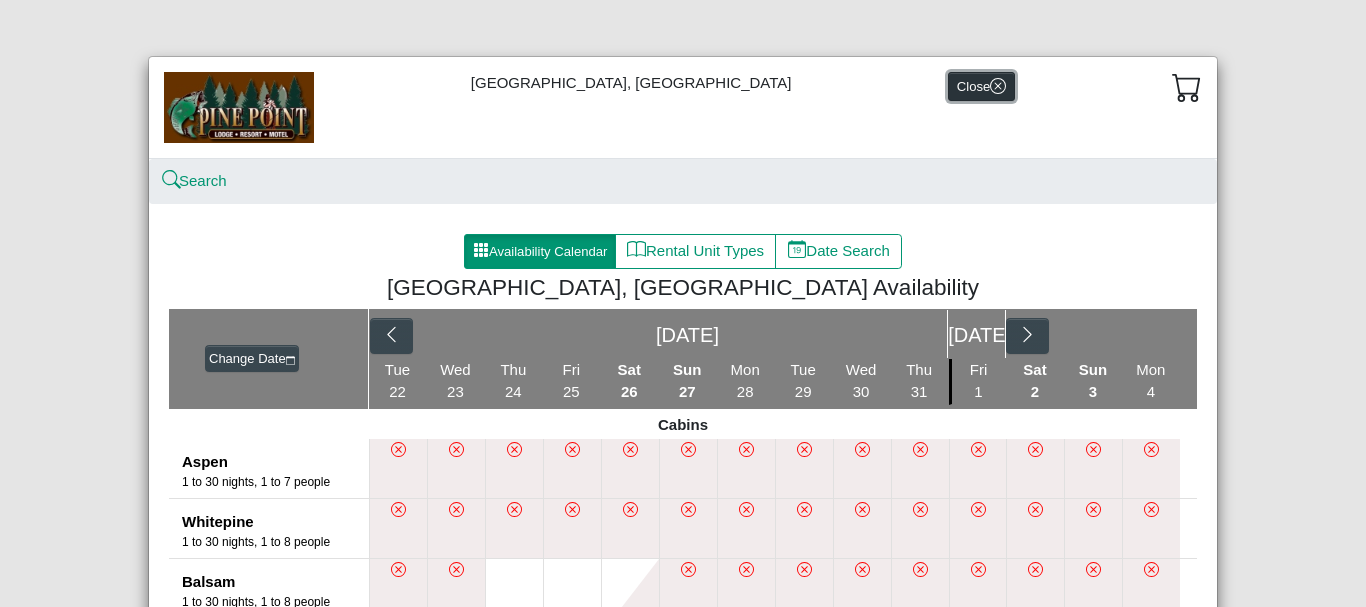 click on "Close" at bounding box center [981, 86] 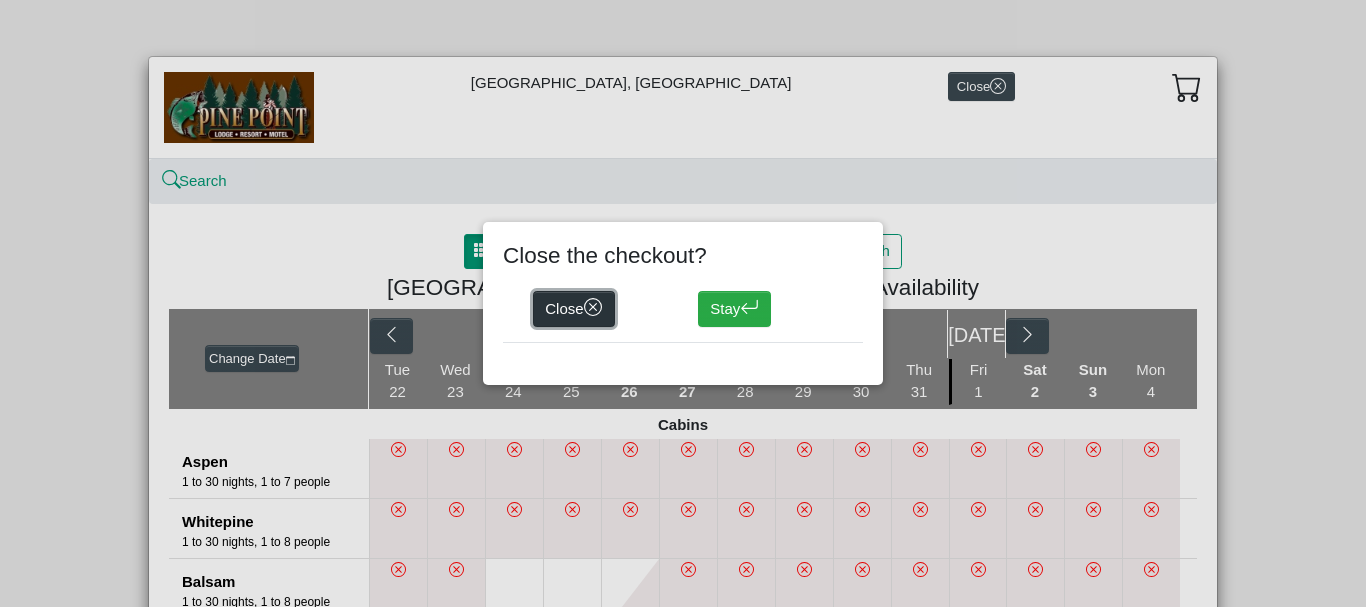 click on "Close" at bounding box center (574, 309) 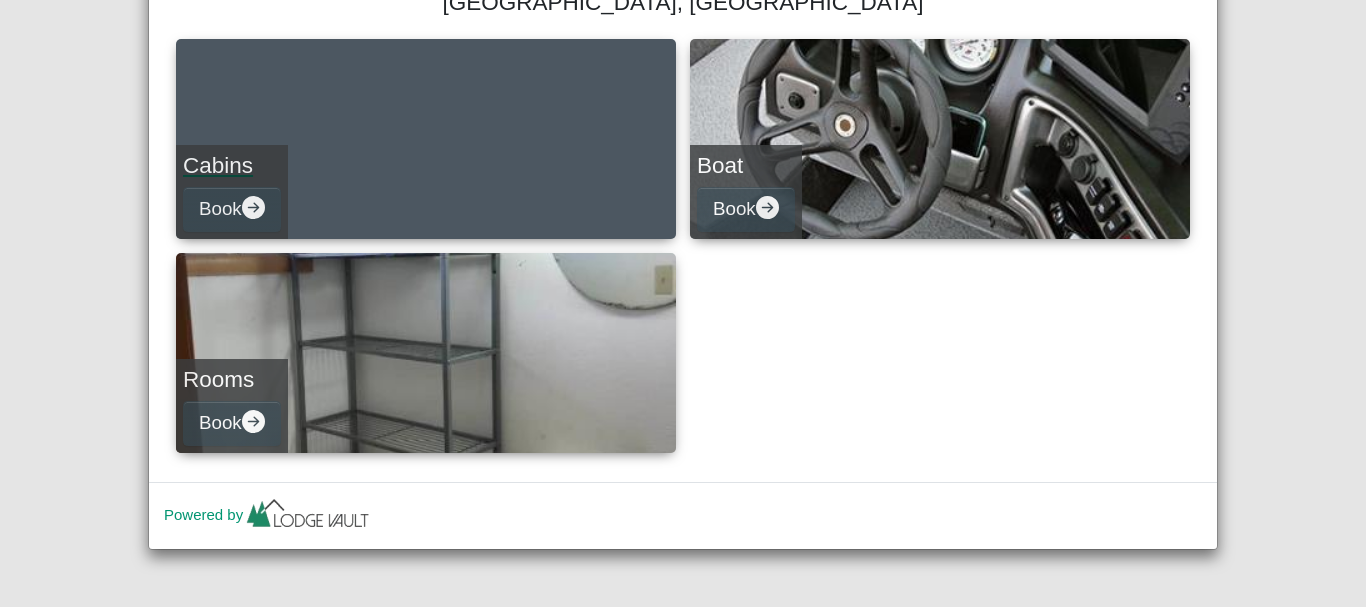 scroll, scrollTop: 0, scrollLeft: 0, axis: both 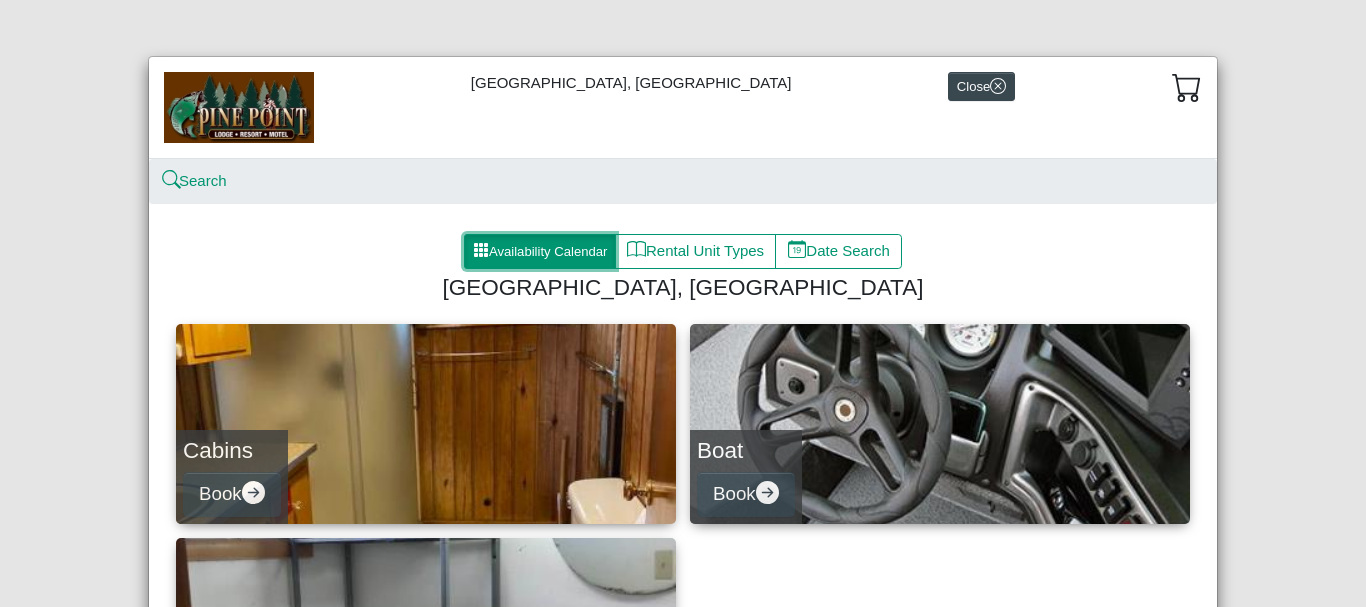 click on "Availability Calendar" at bounding box center [540, 252] 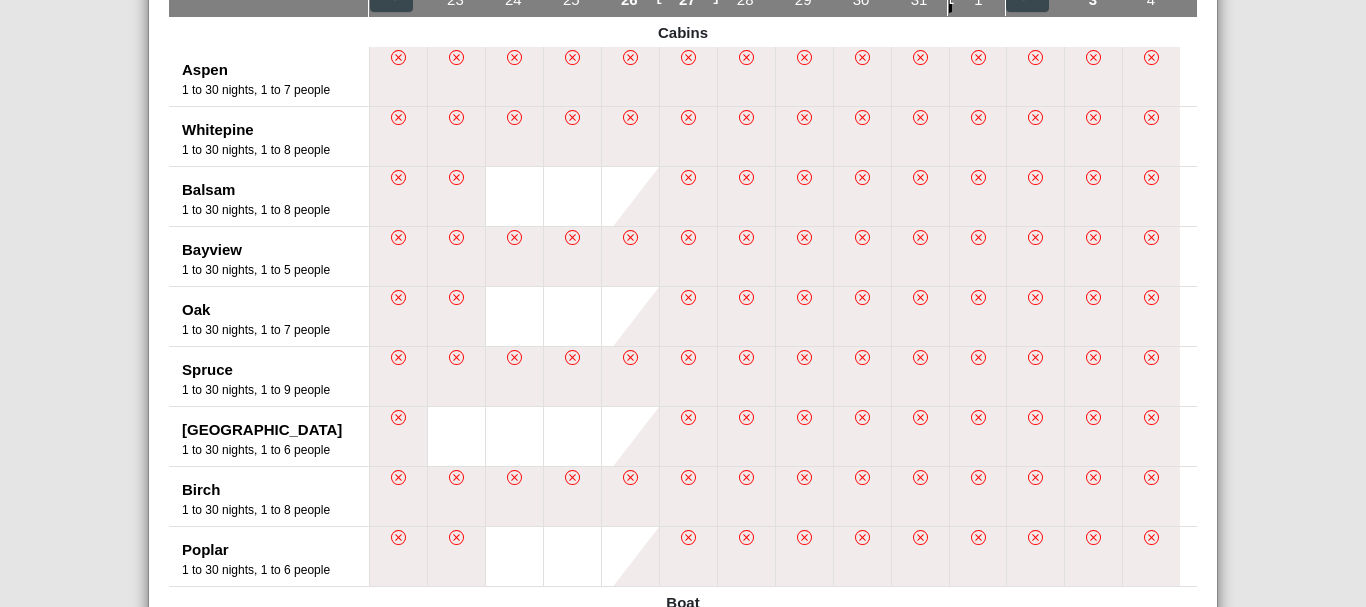 scroll, scrollTop: 292, scrollLeft: 0, axis: vertical 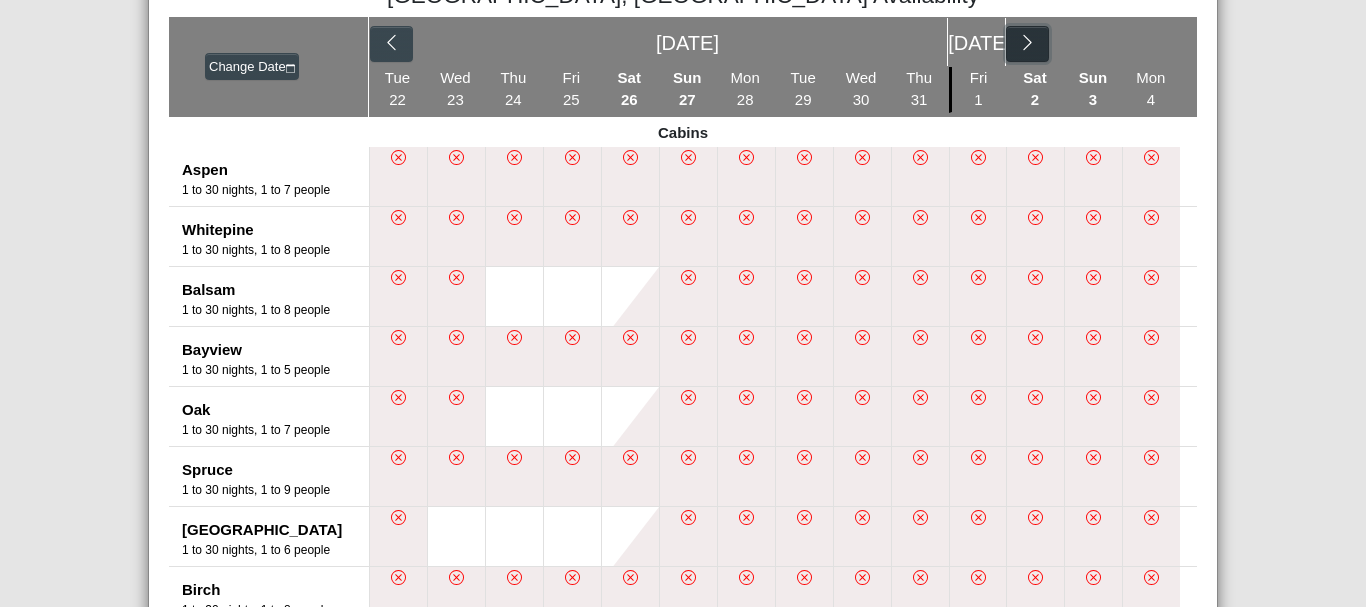 click 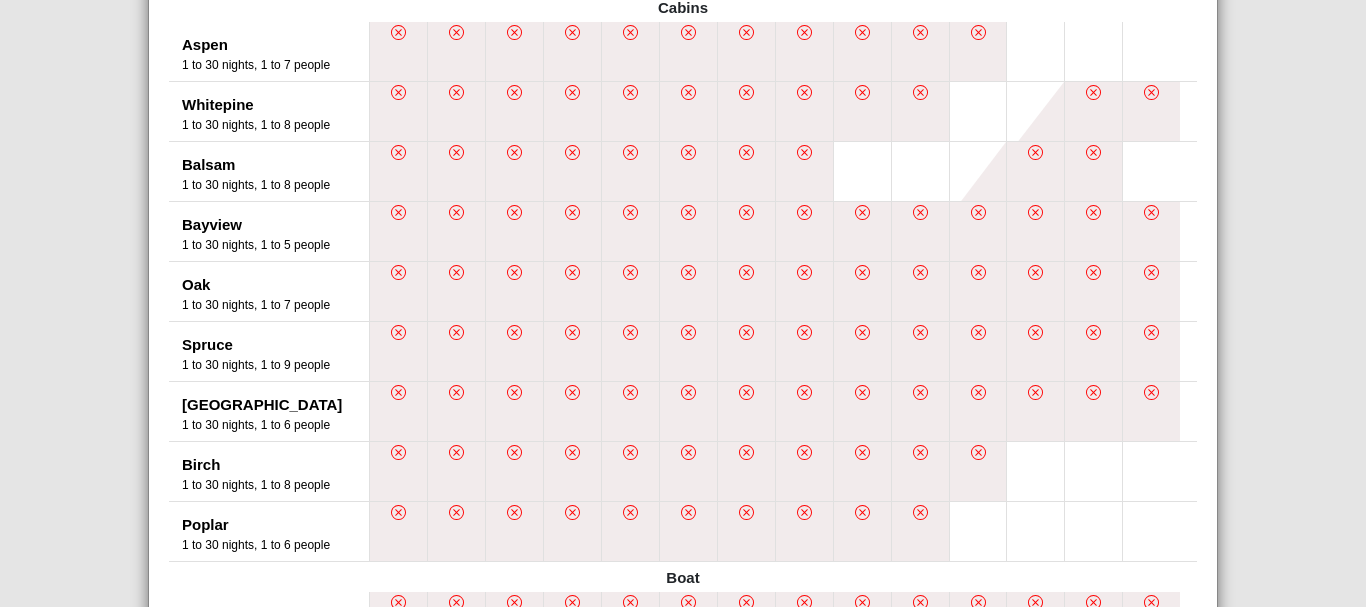scroll, scrollTop: 0, scrollLeft: 0, axis: both 